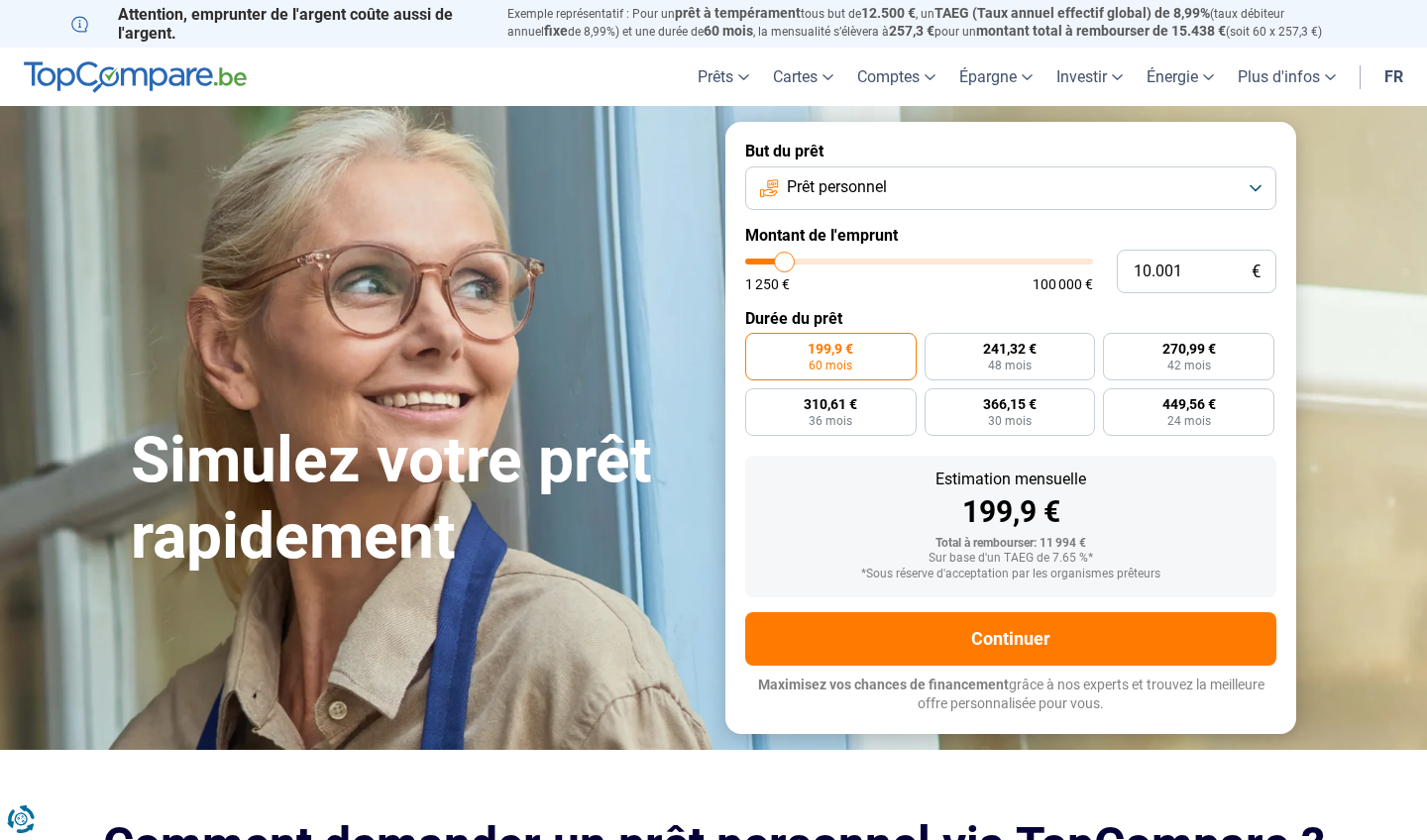 scroll, scrollTop: 0, scrollLeft: 0, axis: both 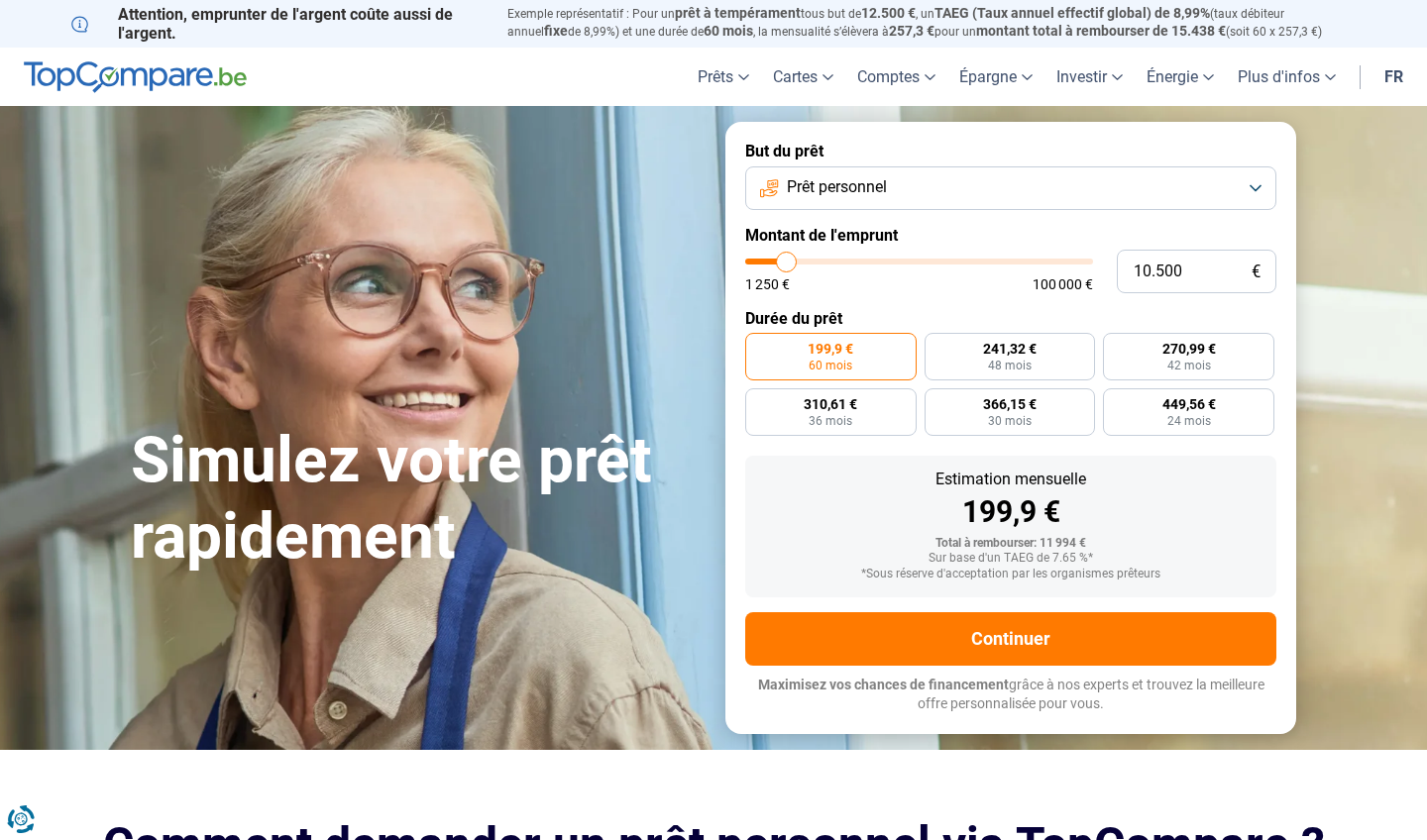 type on "10.750" 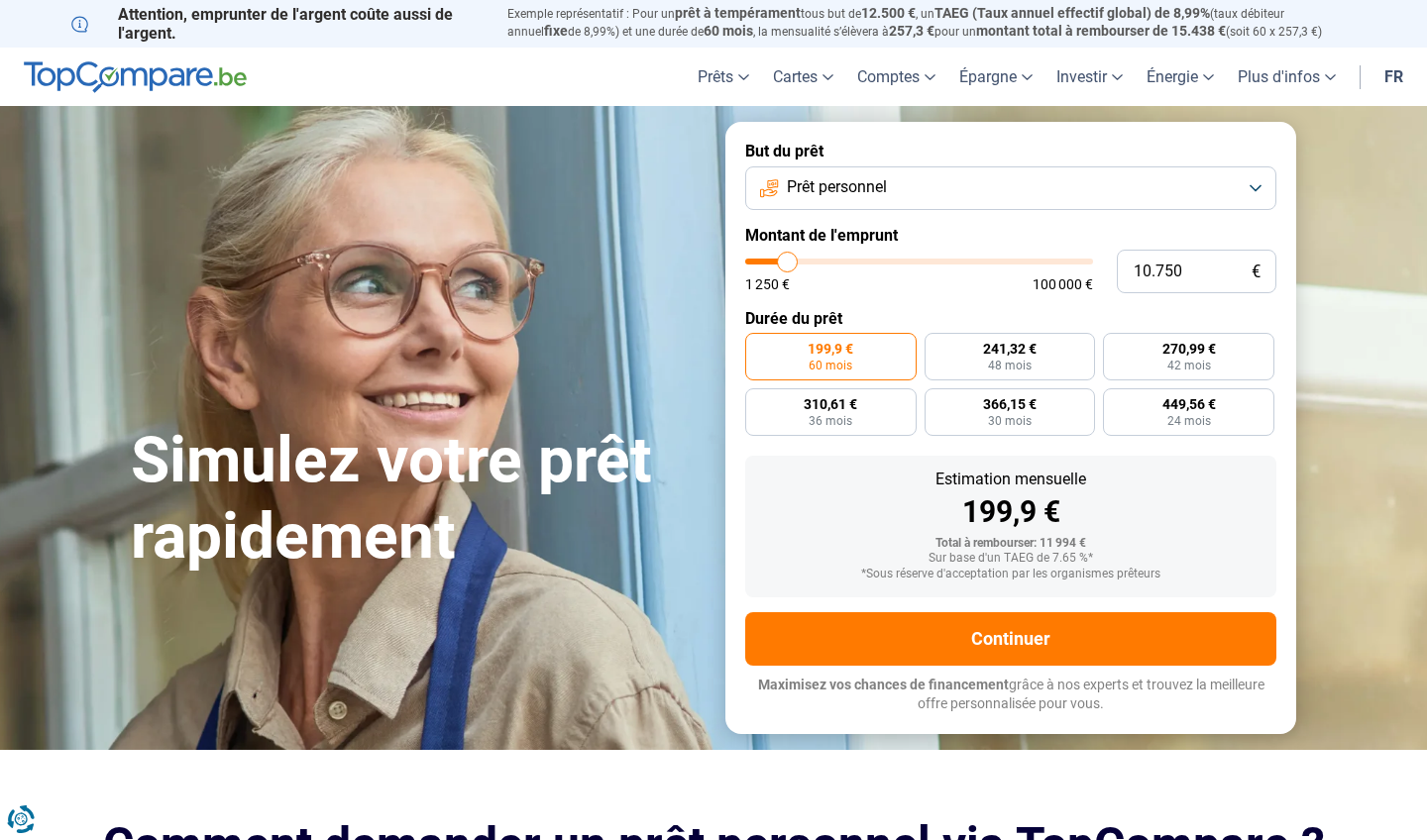 type on "12.250" 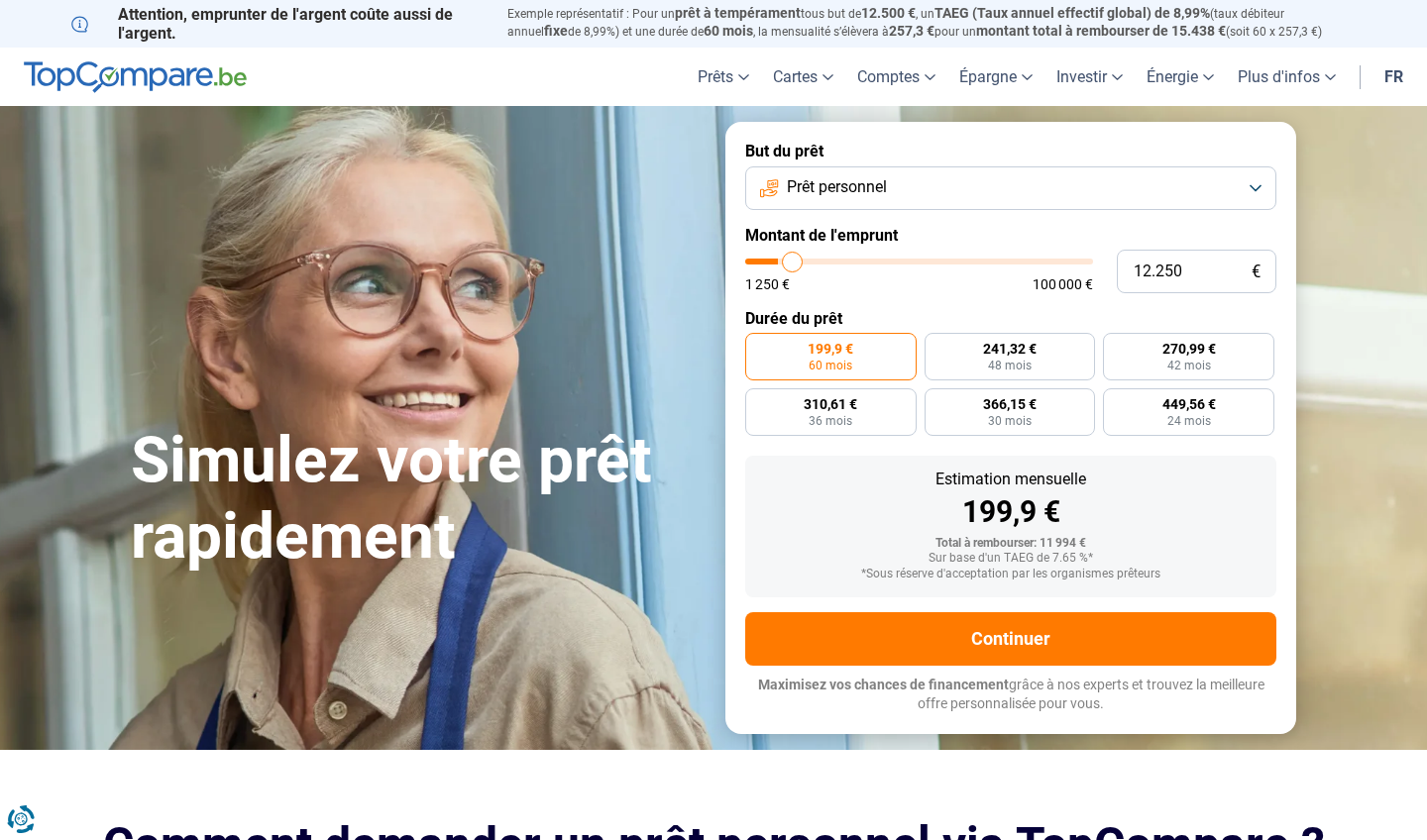 type on "15.000" 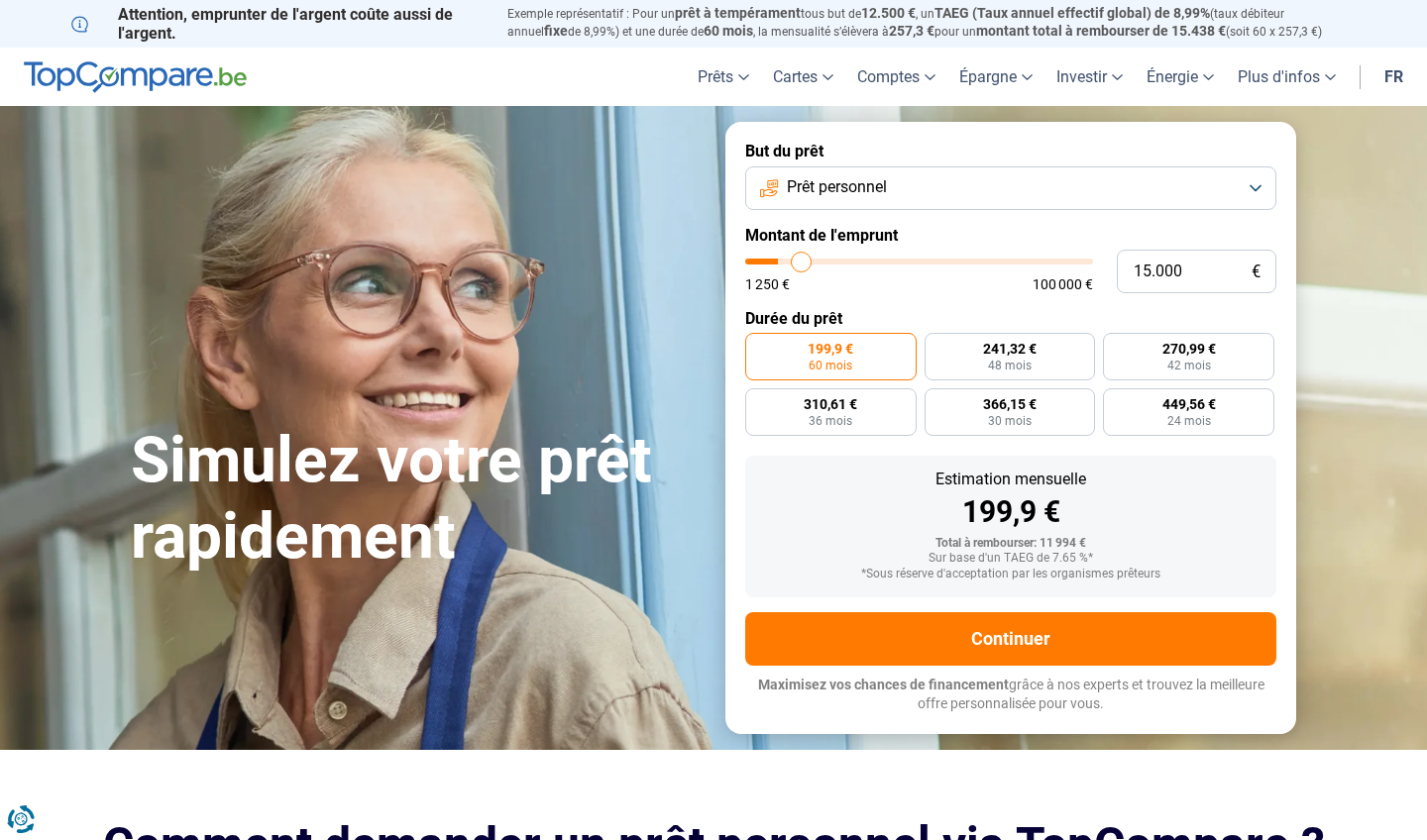 type on "18.250" 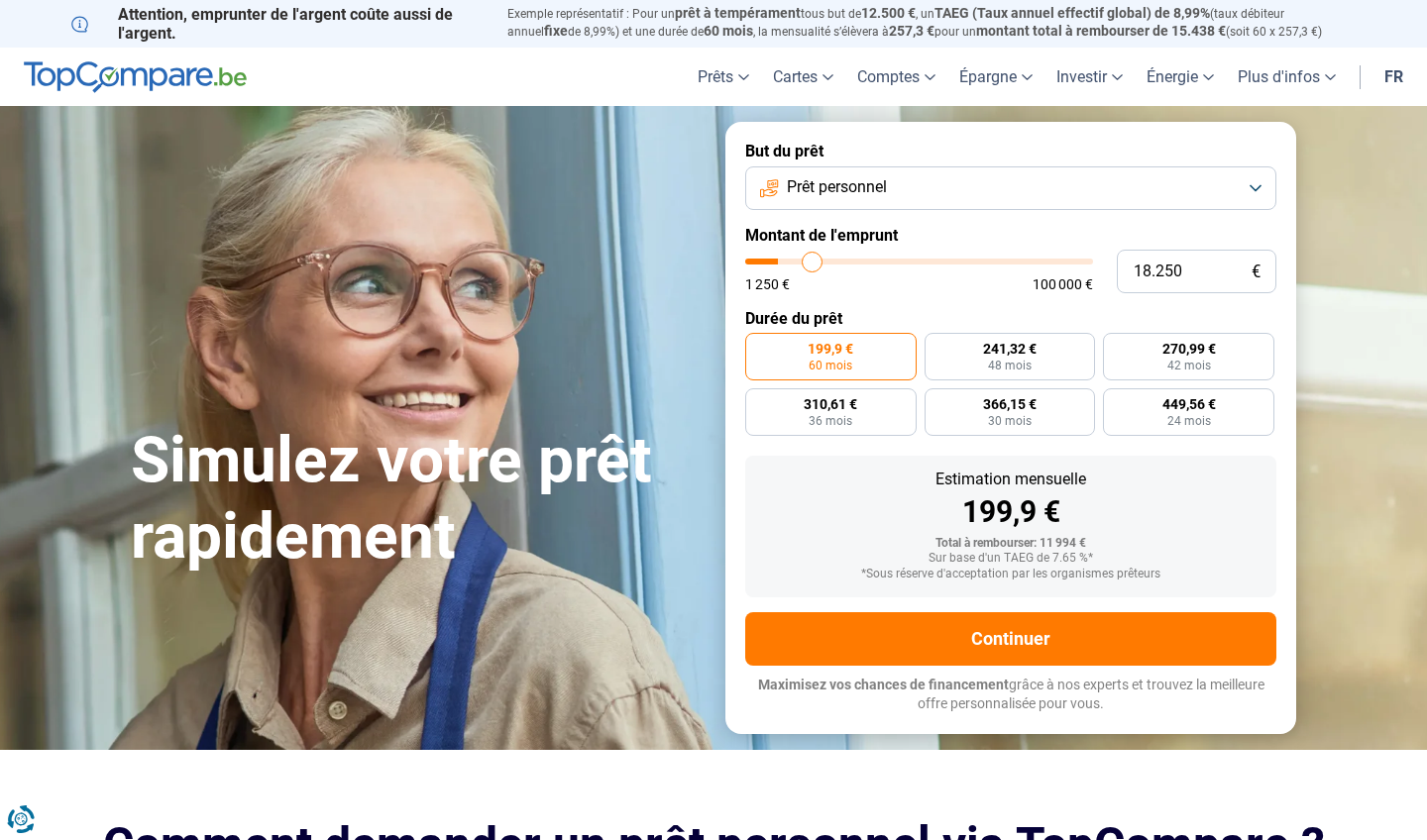 type on "21.000" 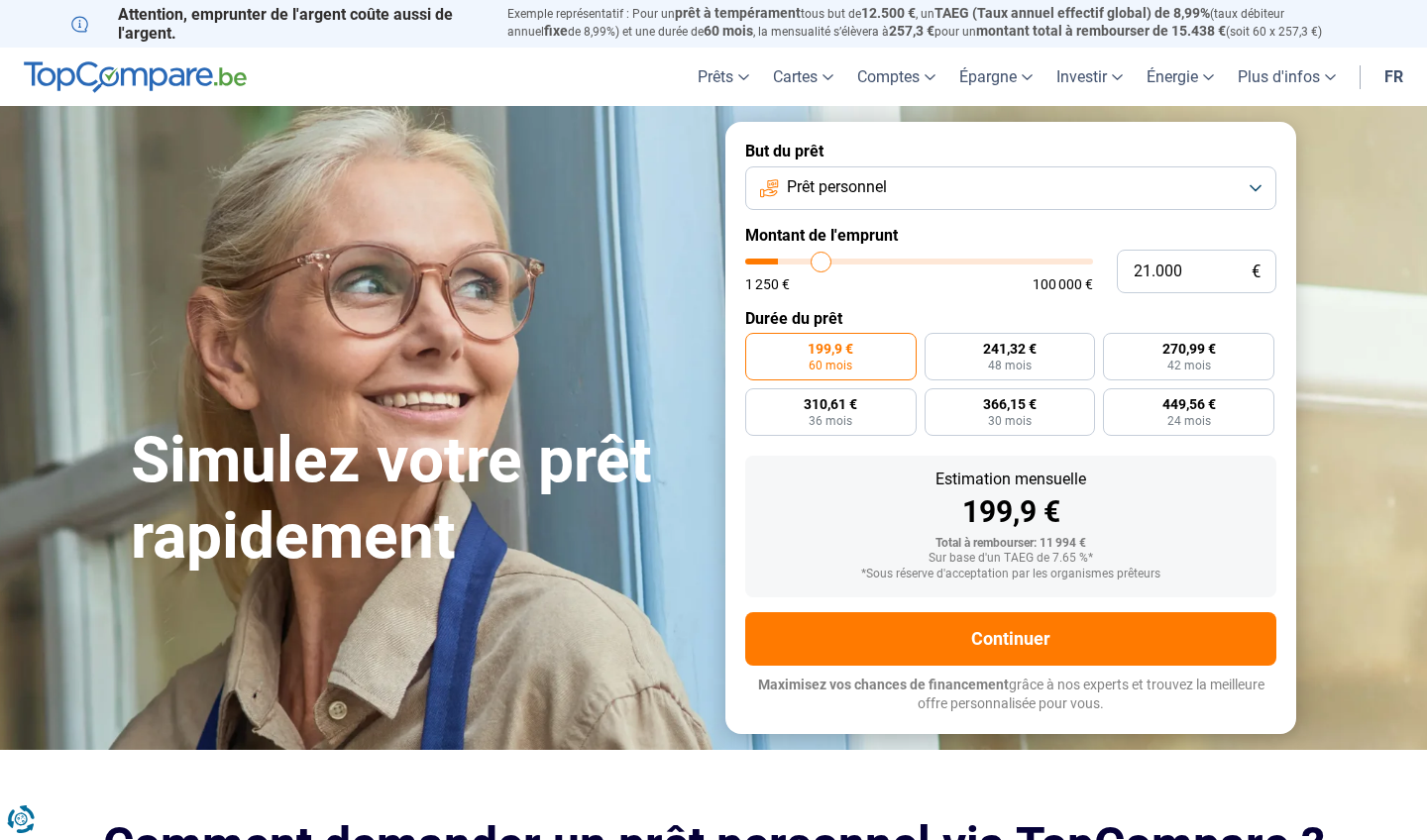 type on "22.750" 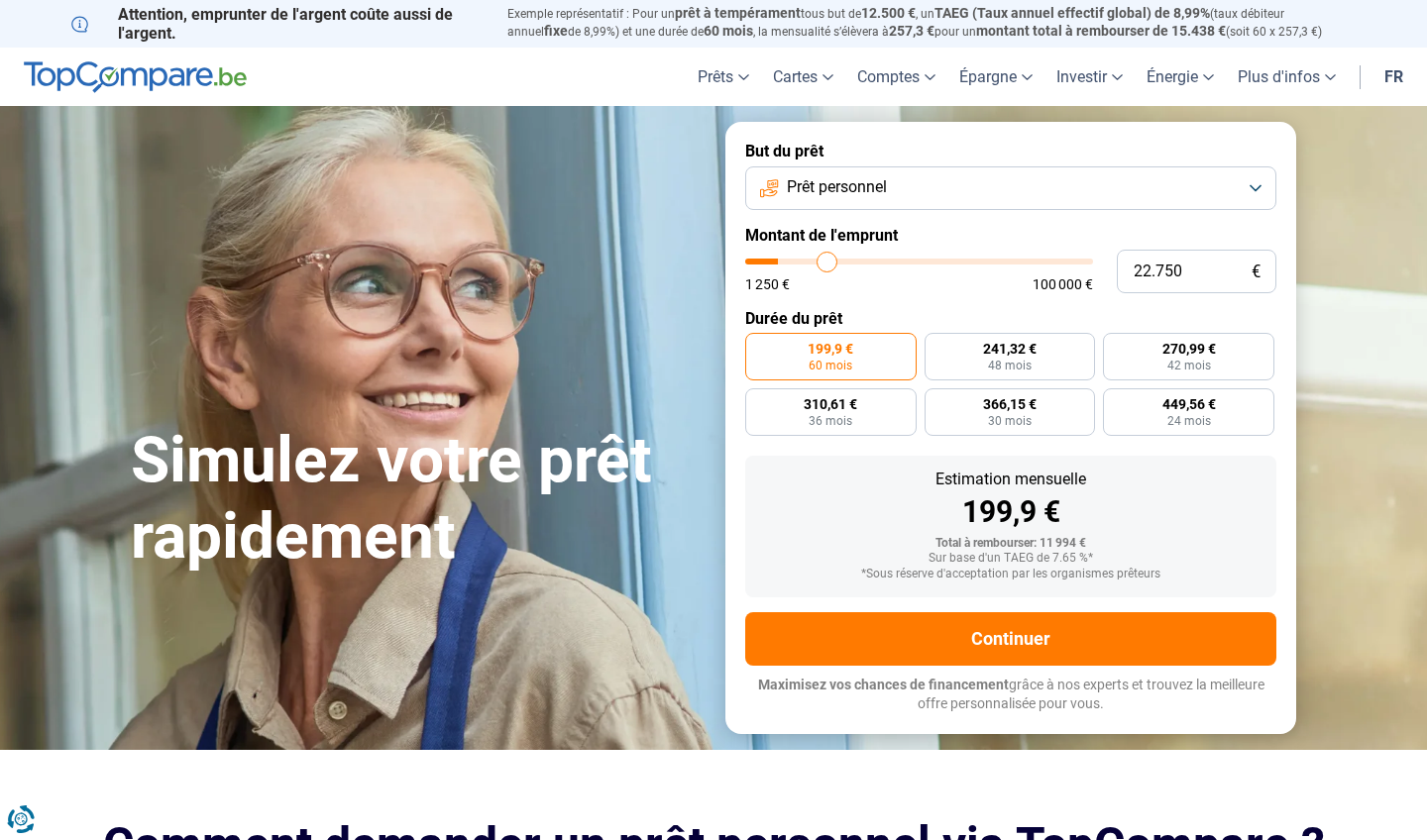 type on "24.000" 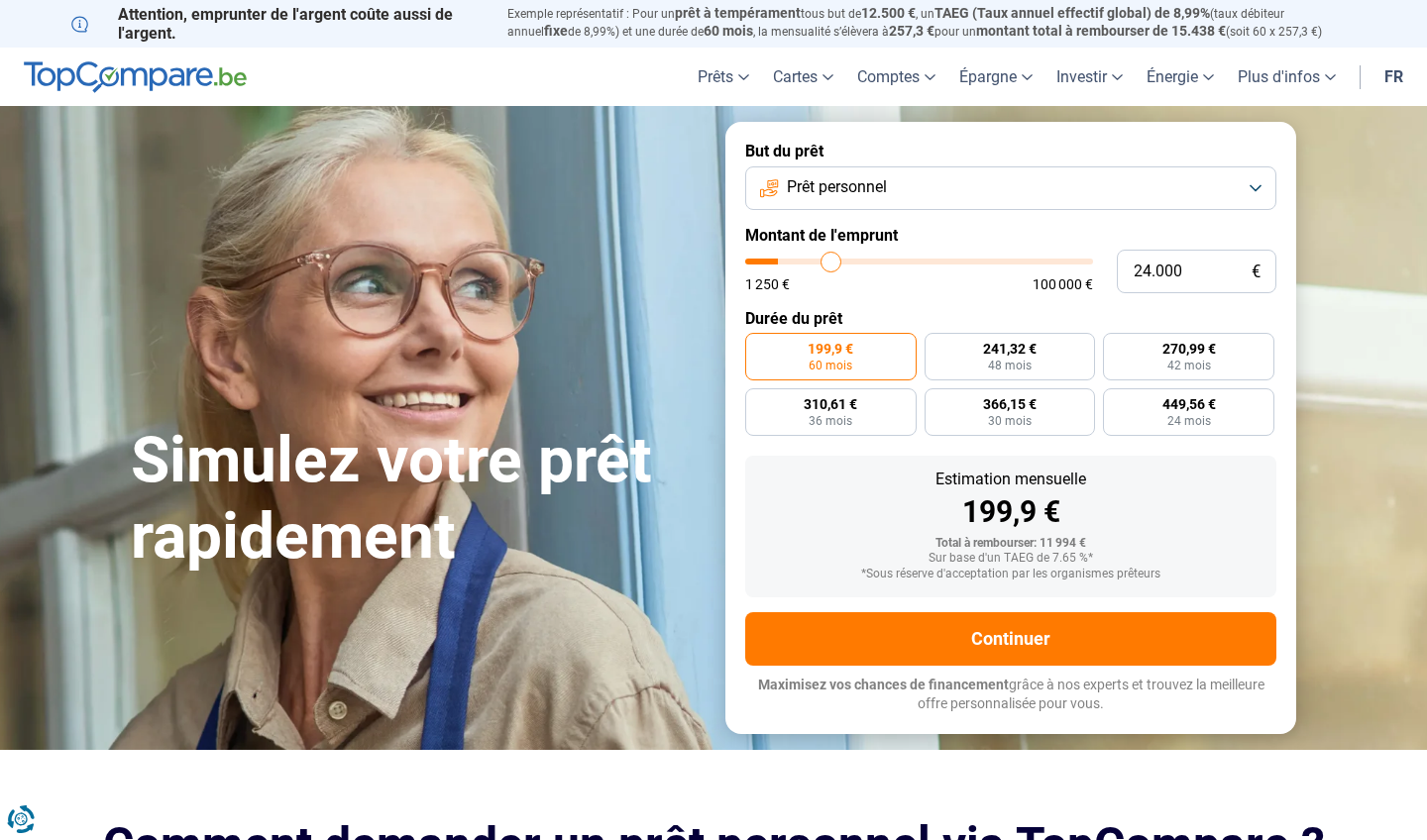 type on "24.500" 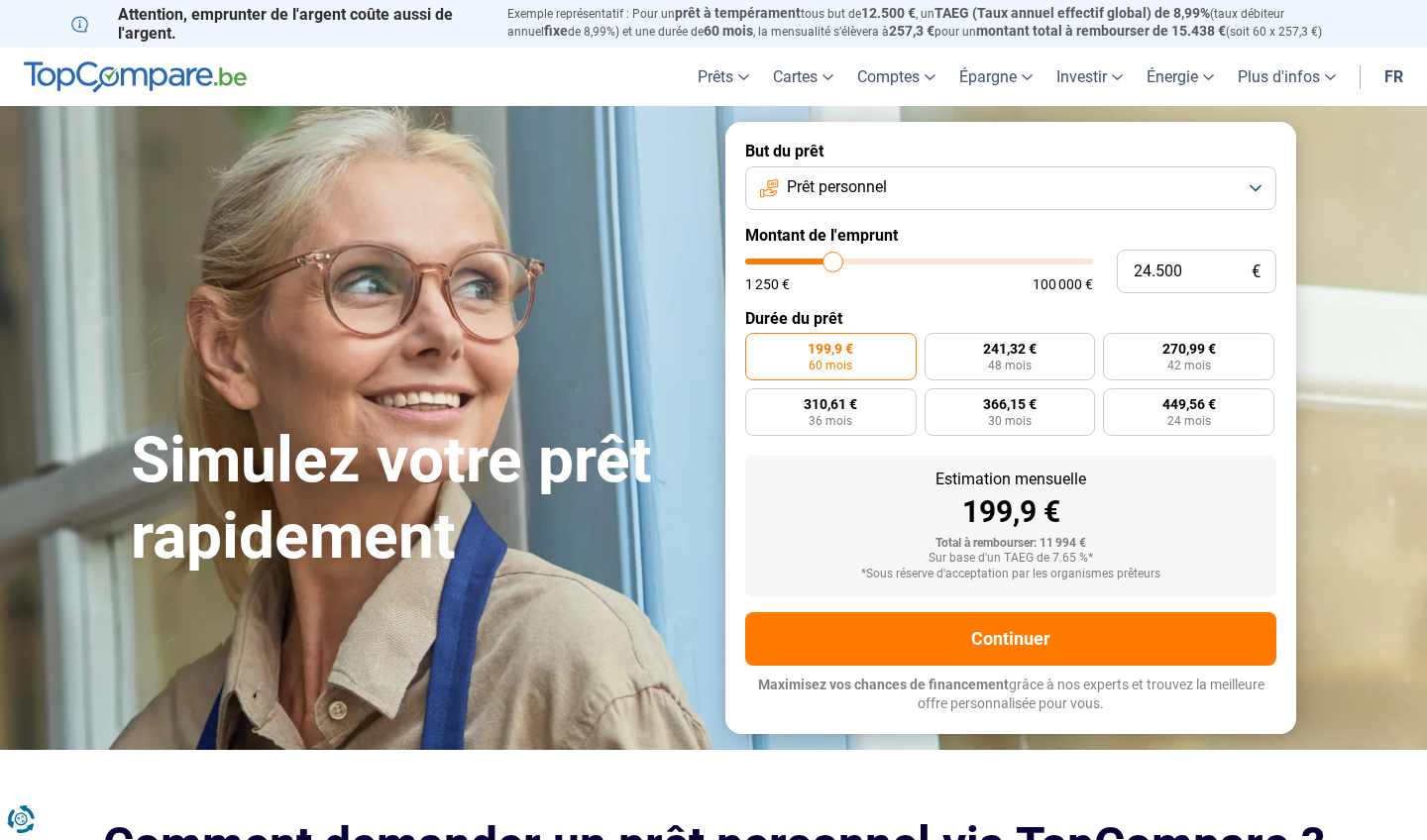 type on "25.000" 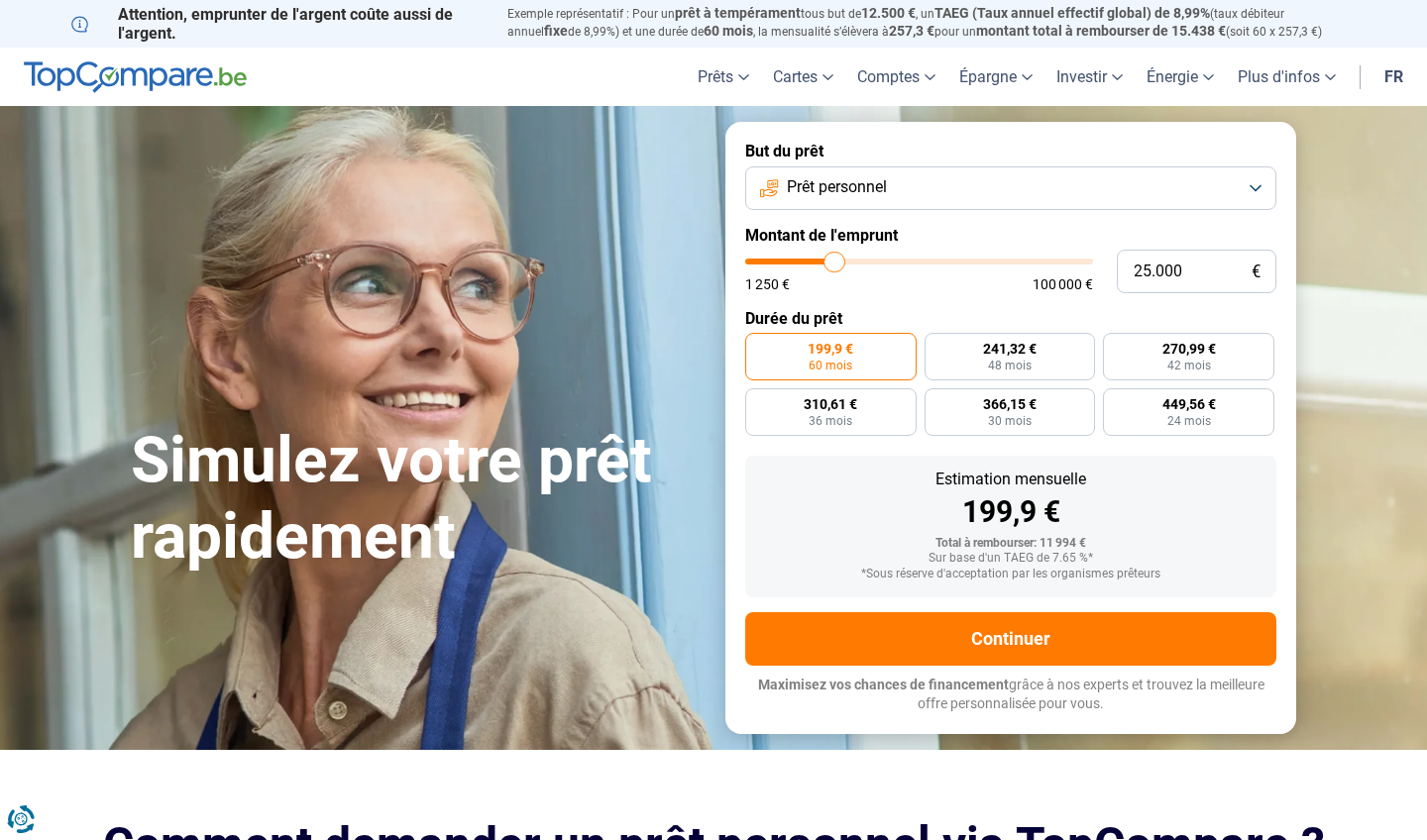 type on "25.250" 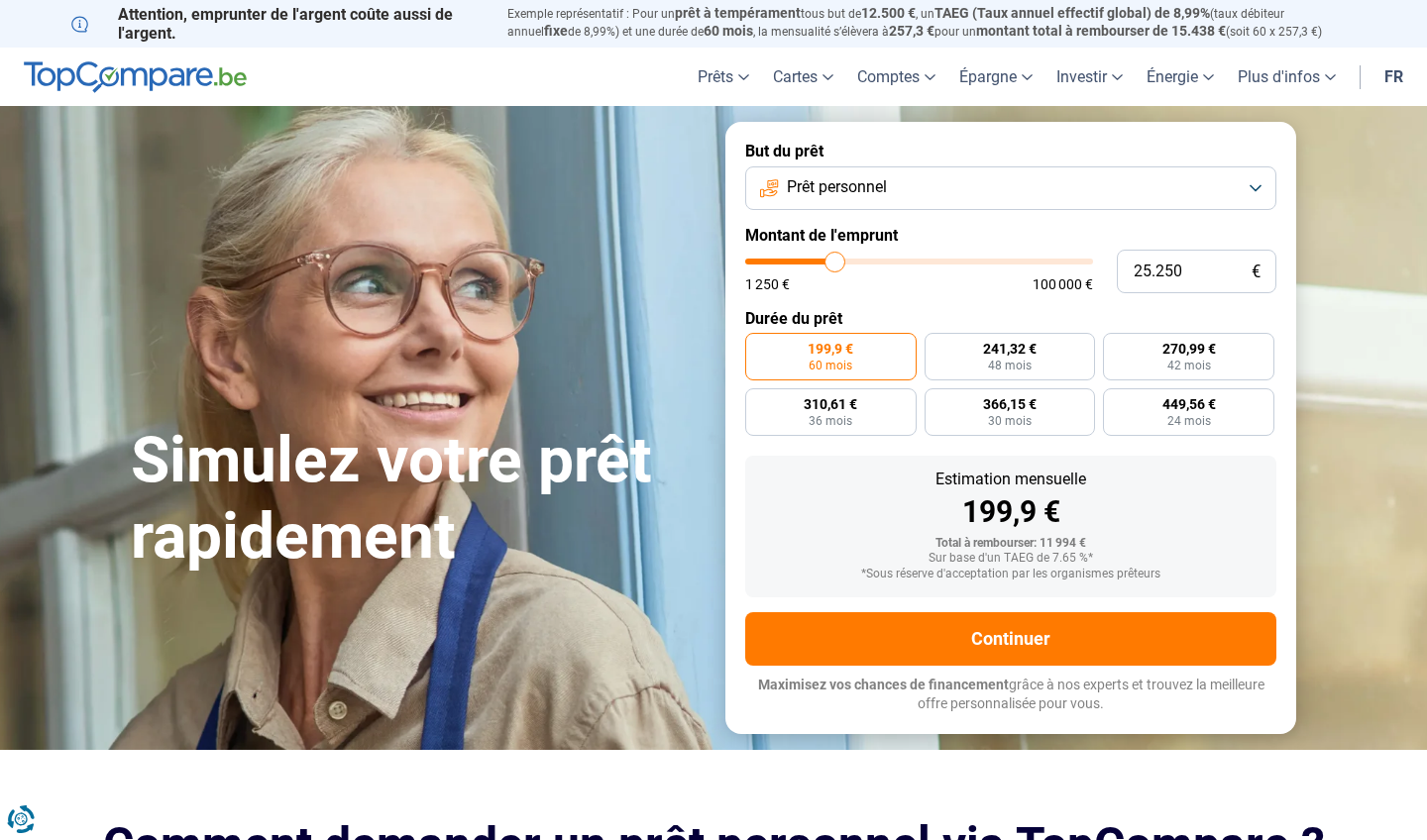 type on "25.750" 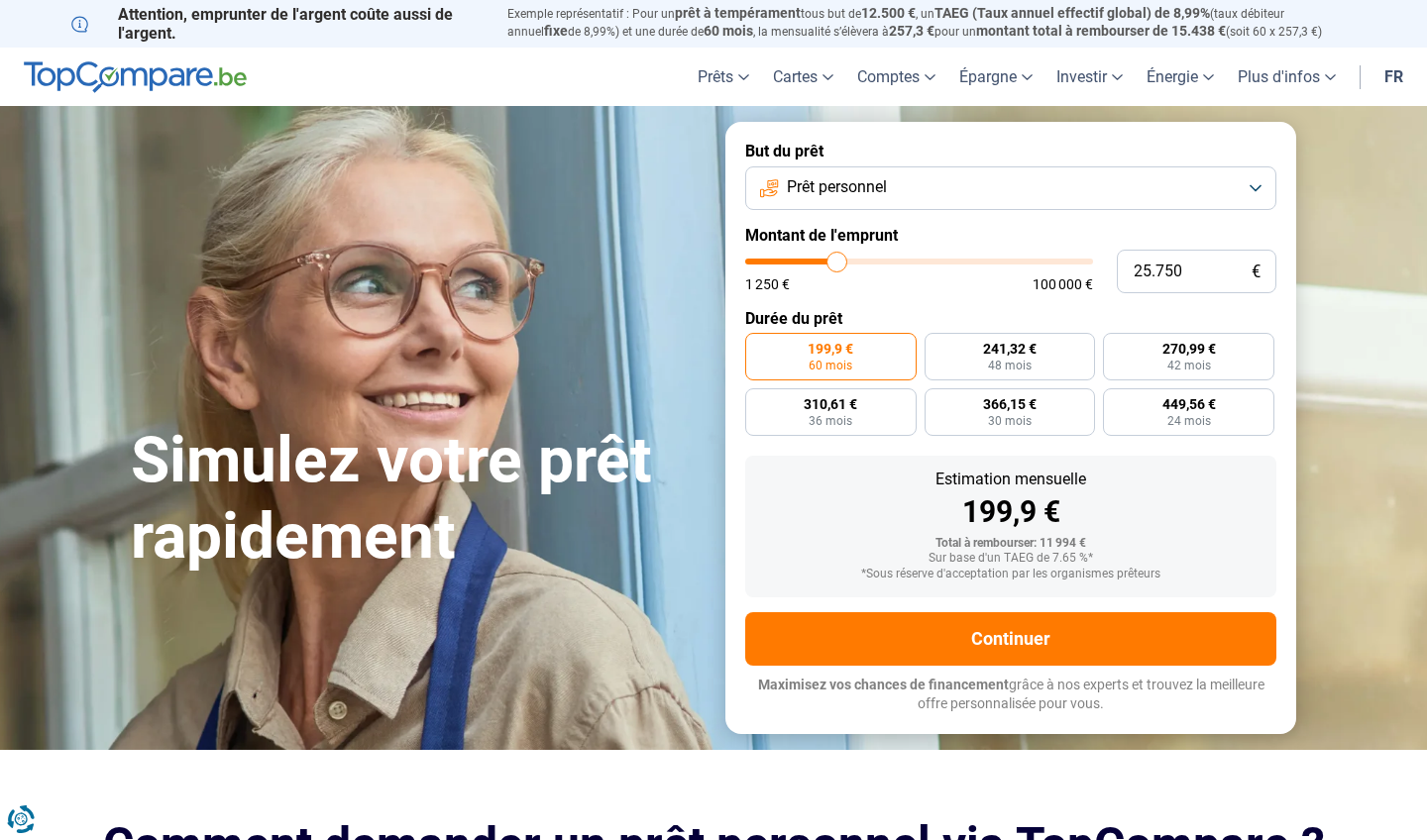 type on "26.750" 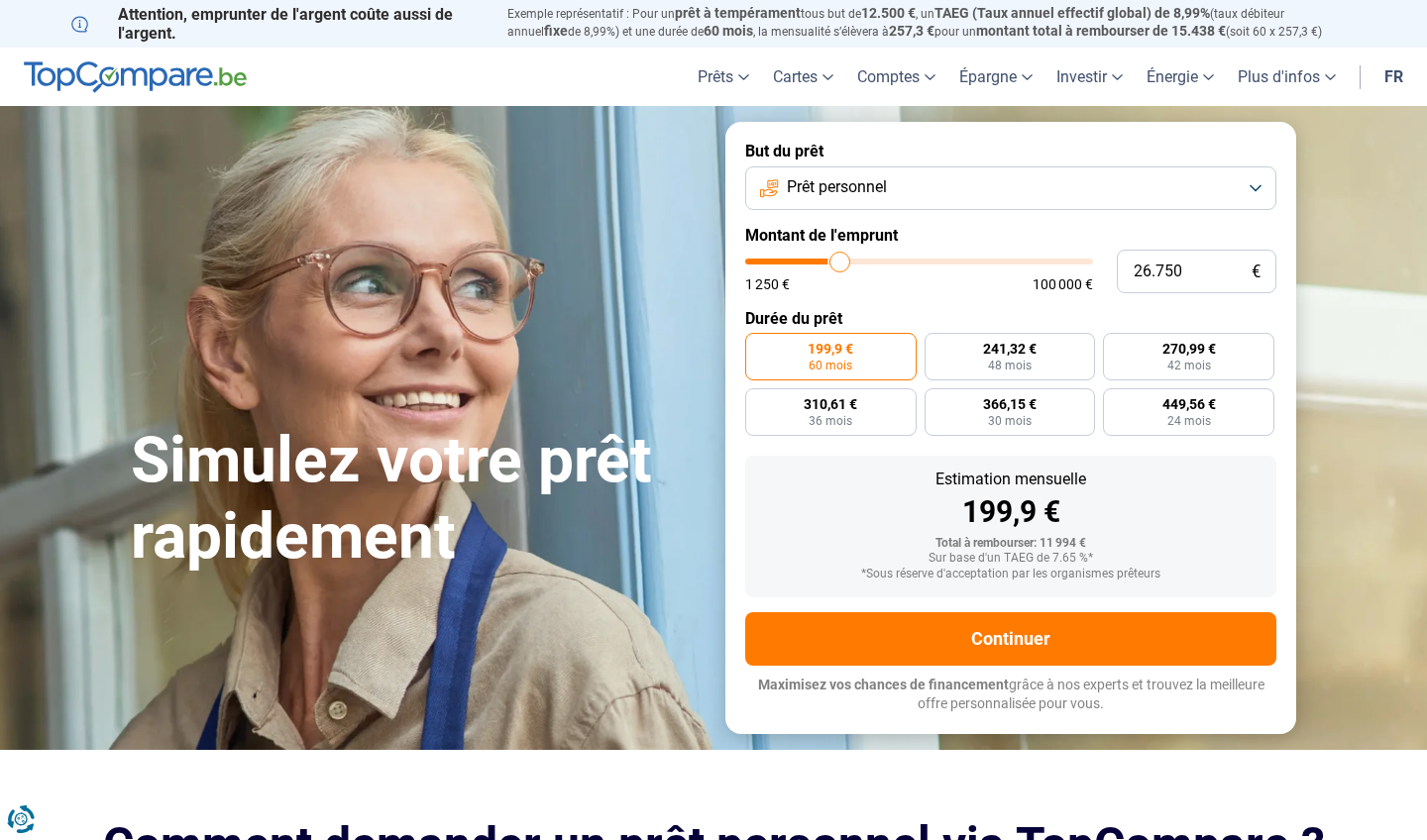 type on "28.000" 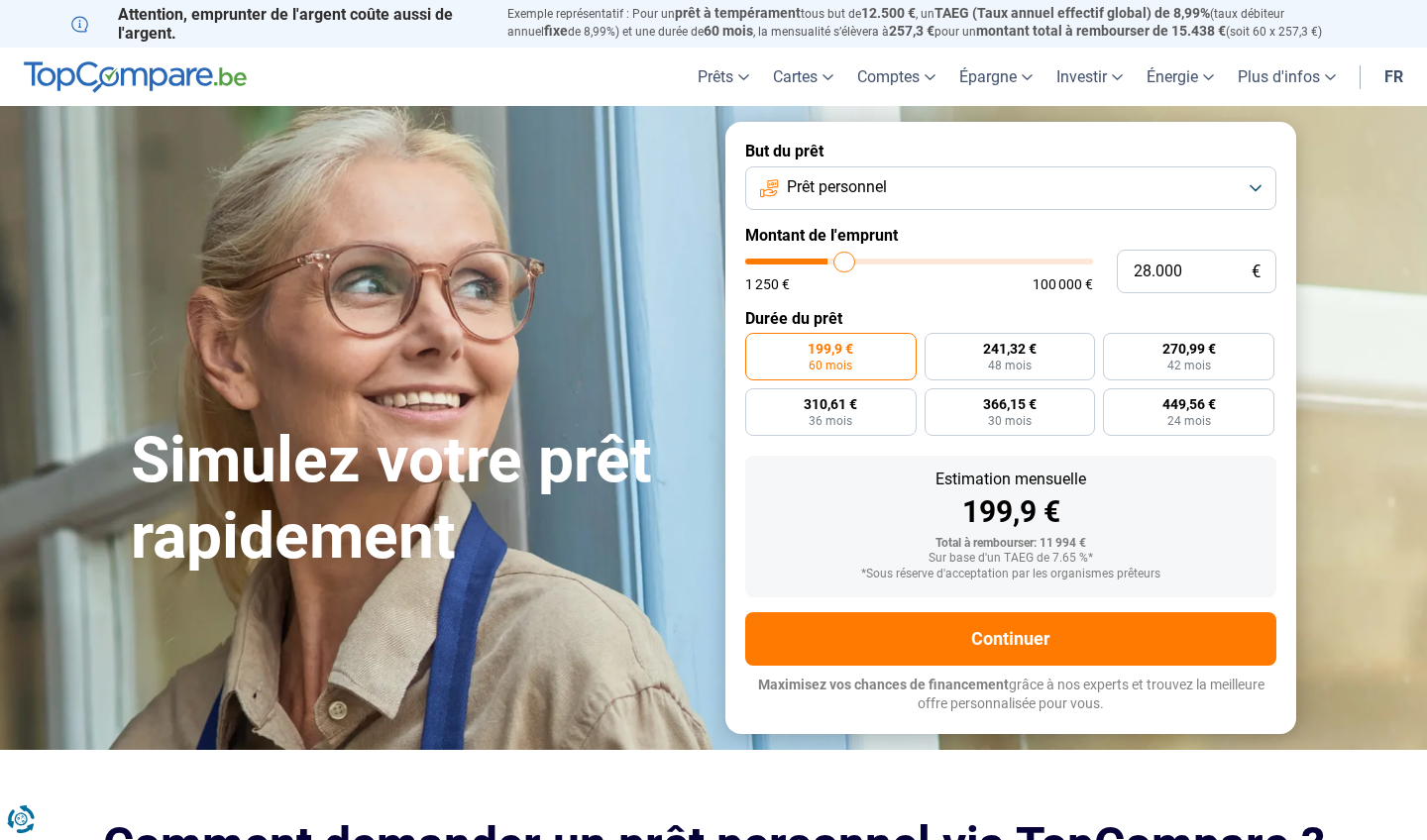 type on "29.500" 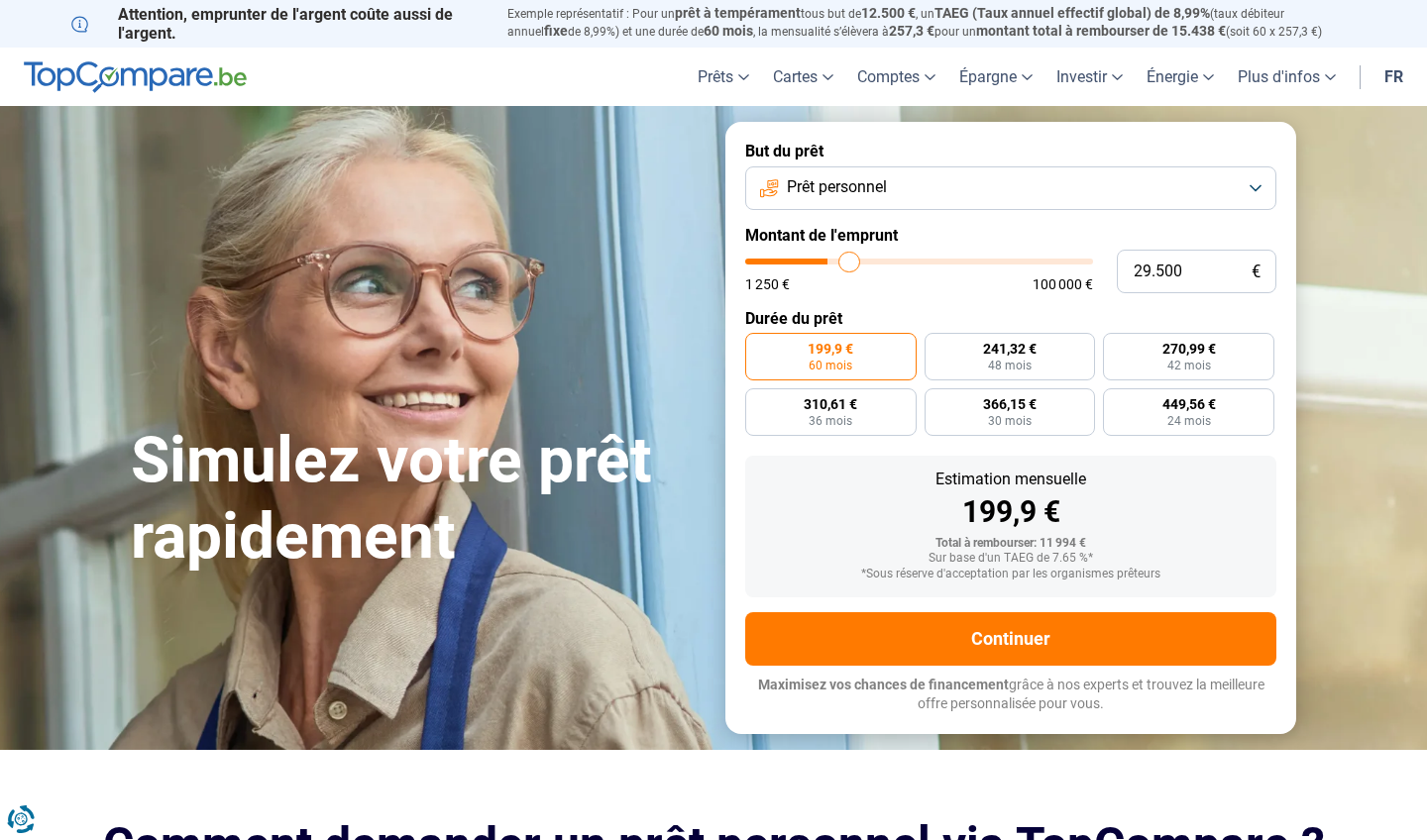 type on "30.500" 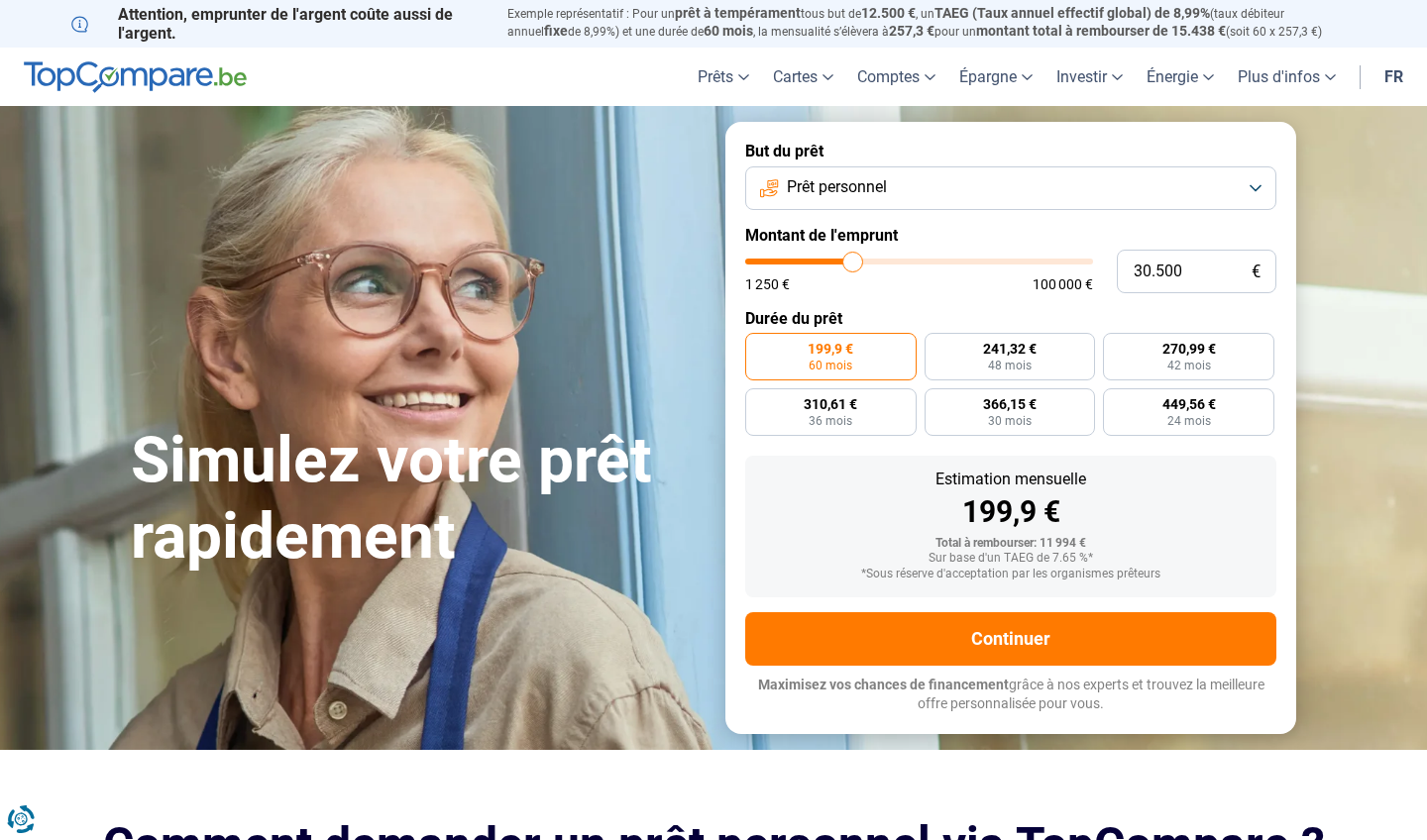 type on "31.250" 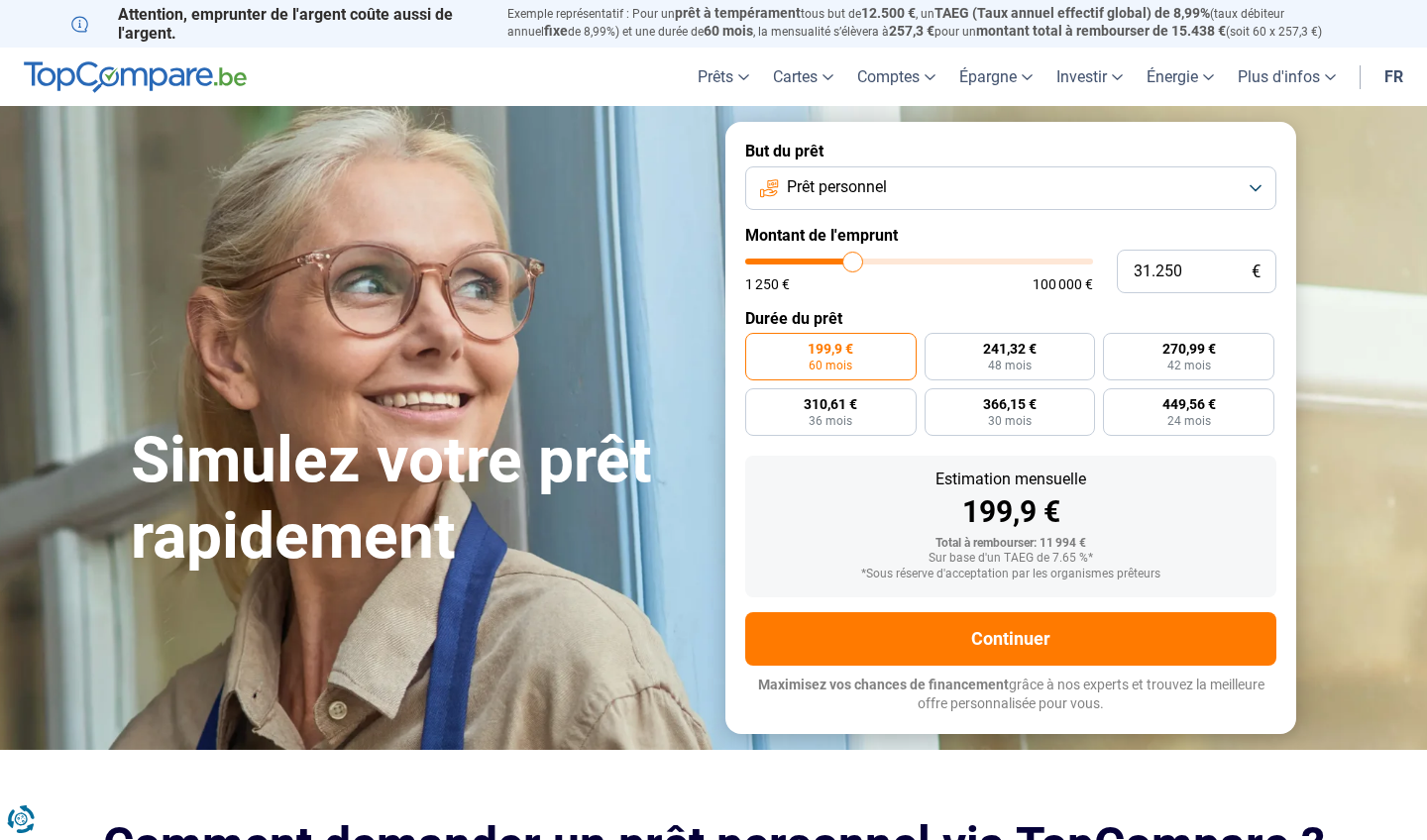 type on "31250" 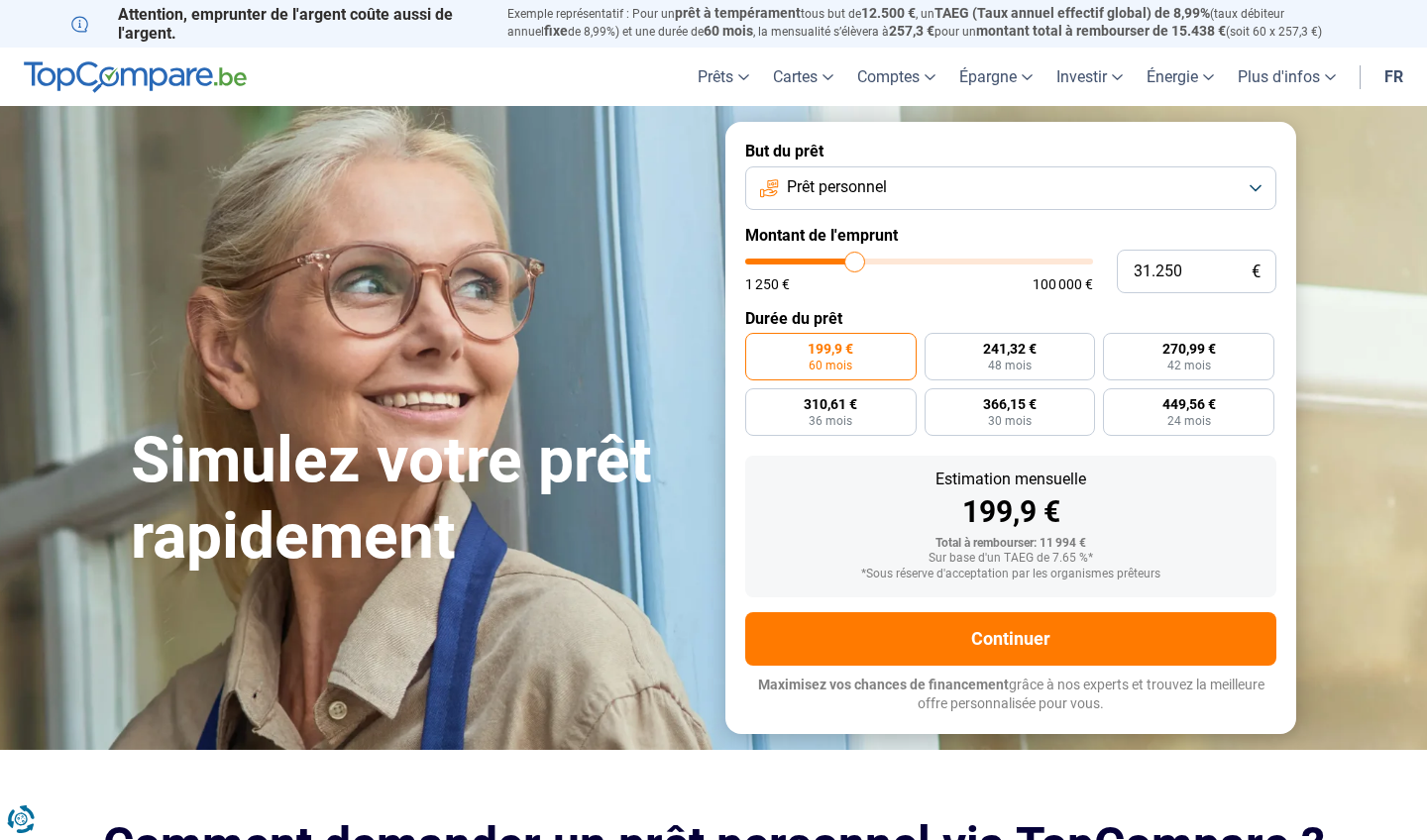 type on "31.750" 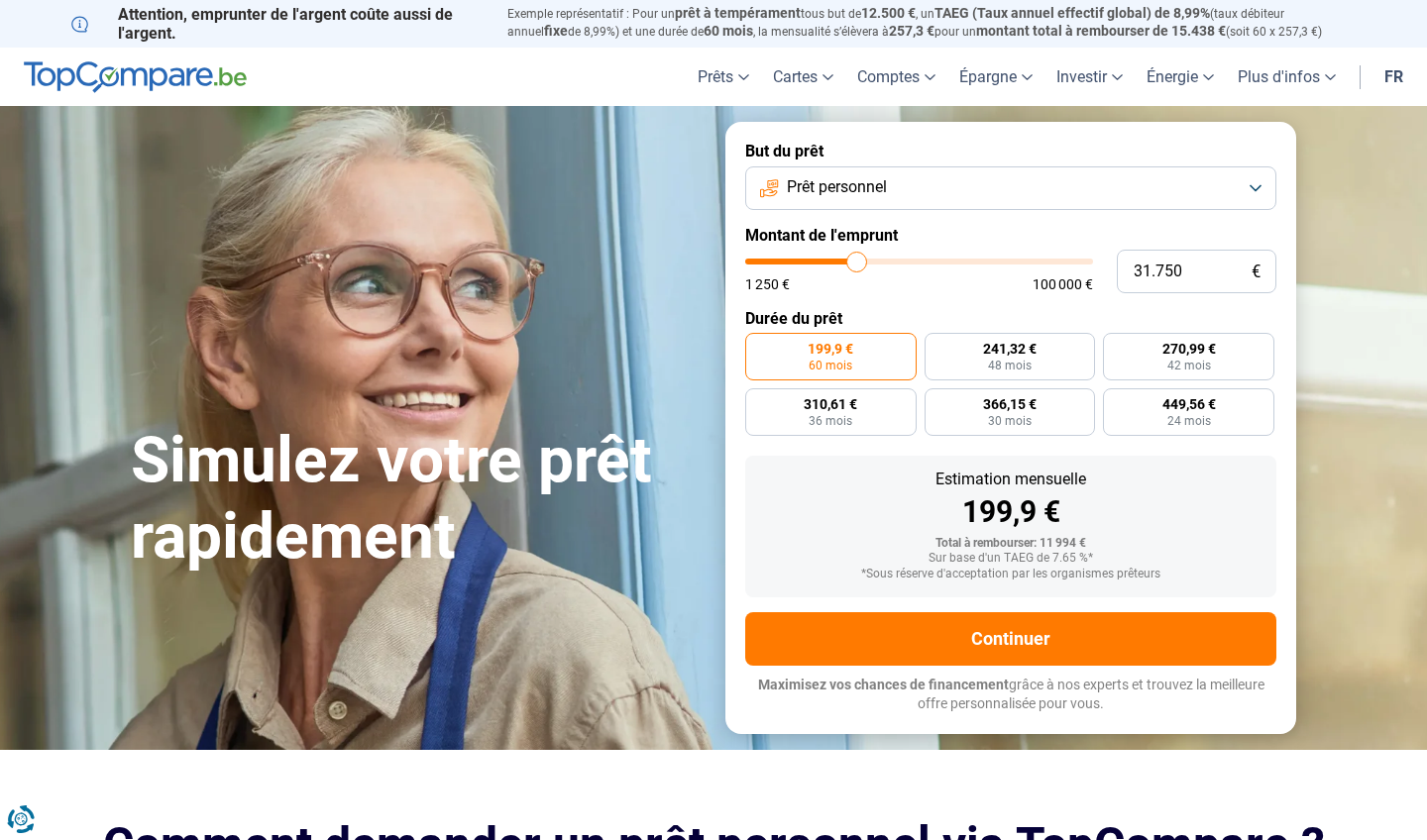 type on "32.000" 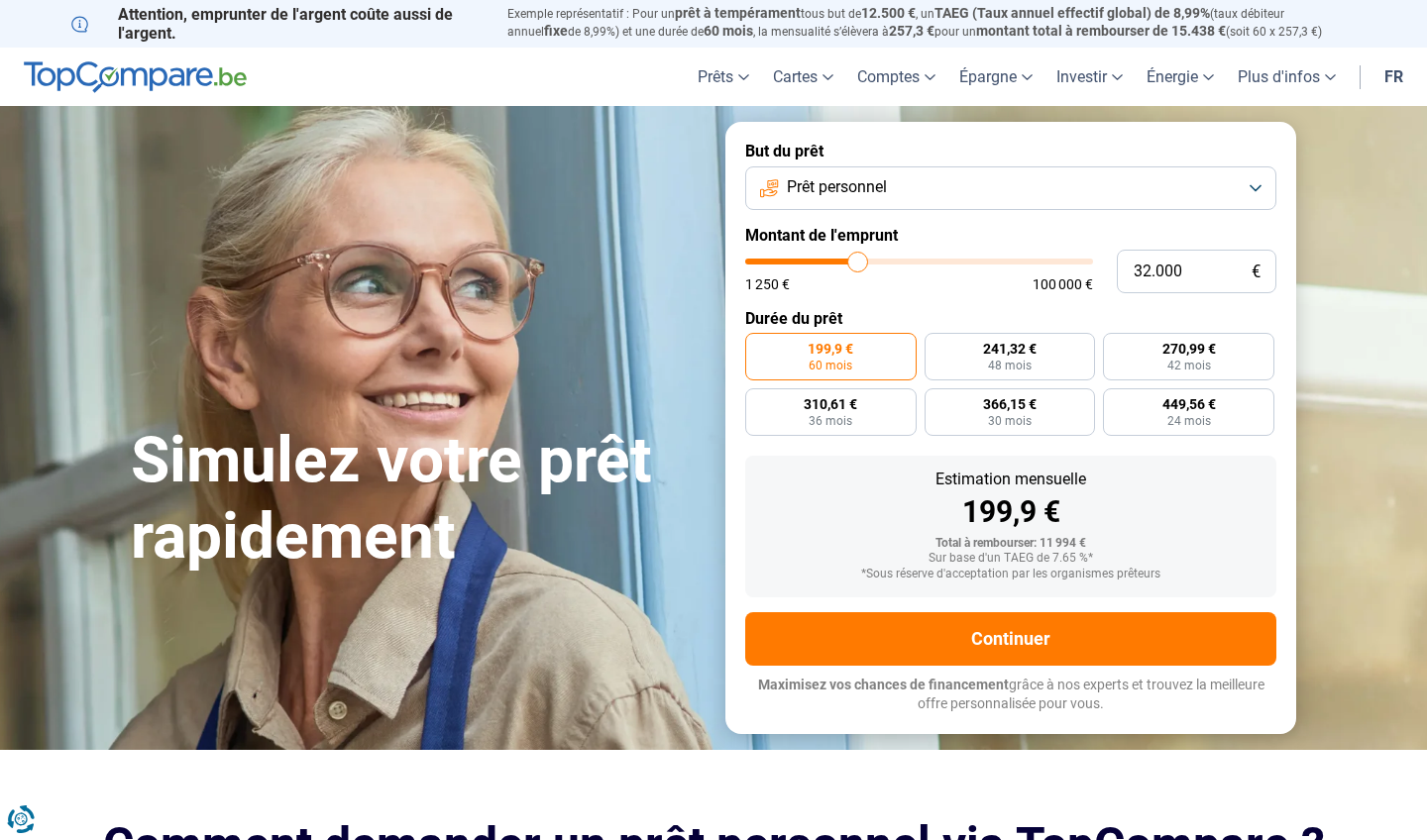type on "31.750" 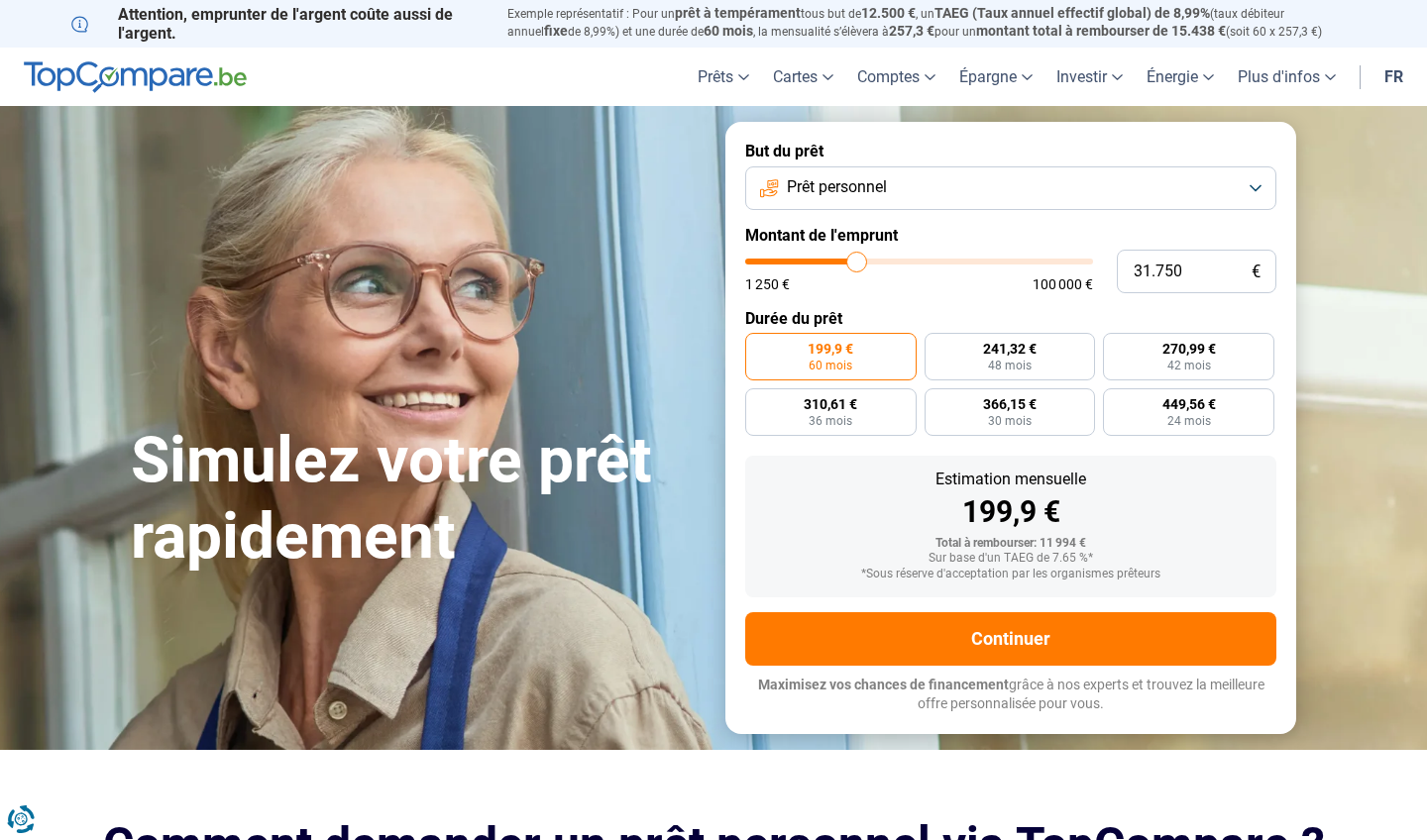 type on "31.500" 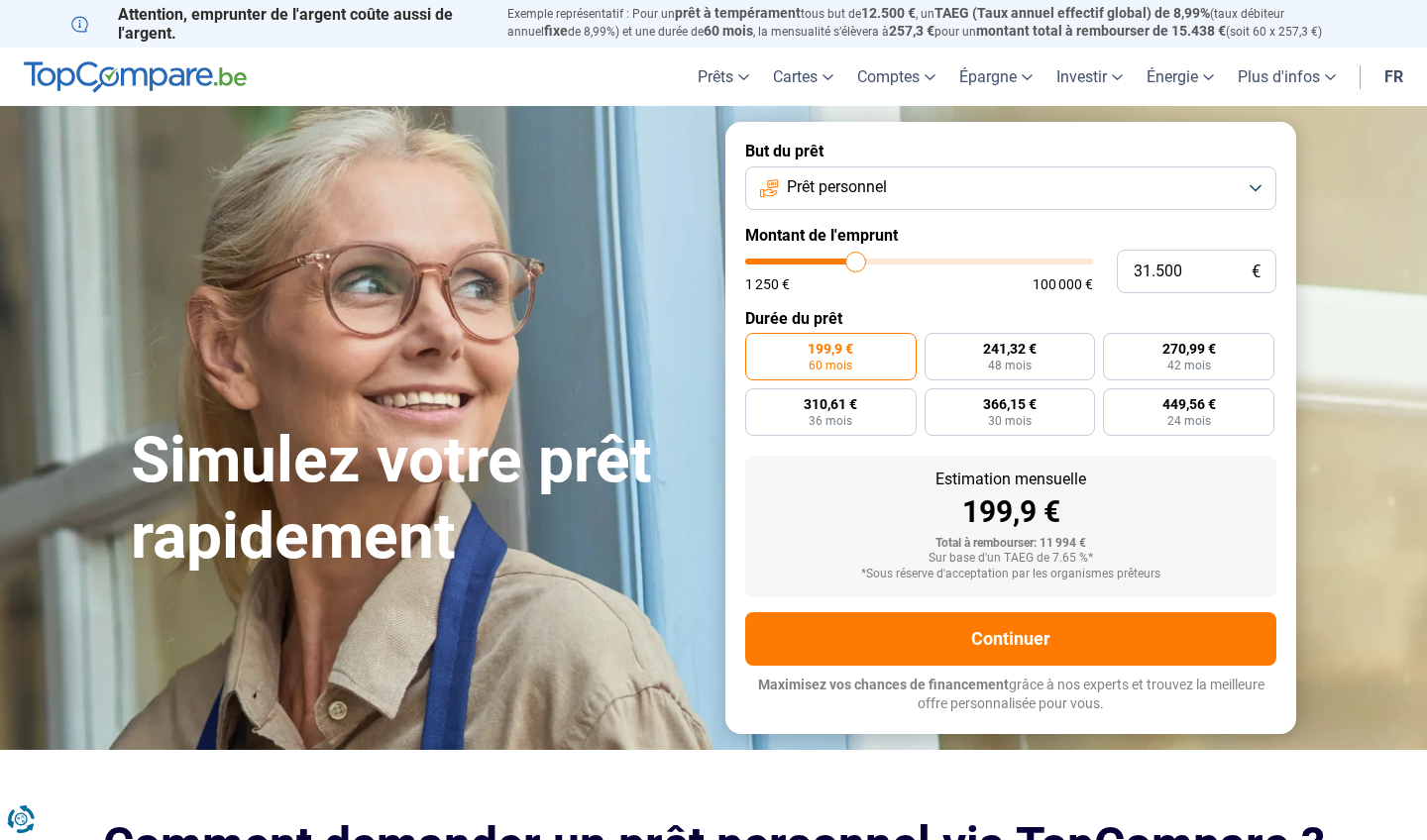 type on "31.250" 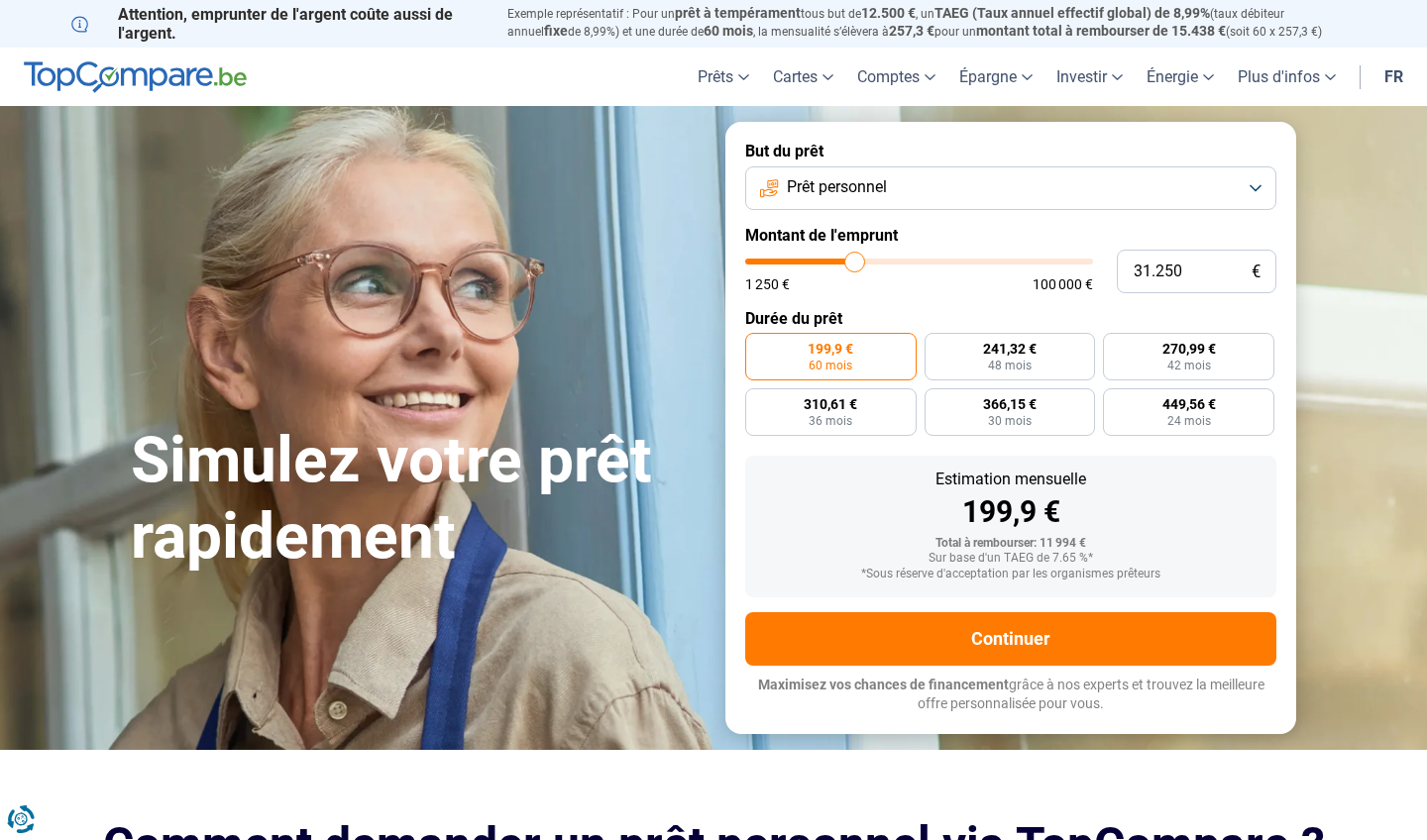 type on "31.000" 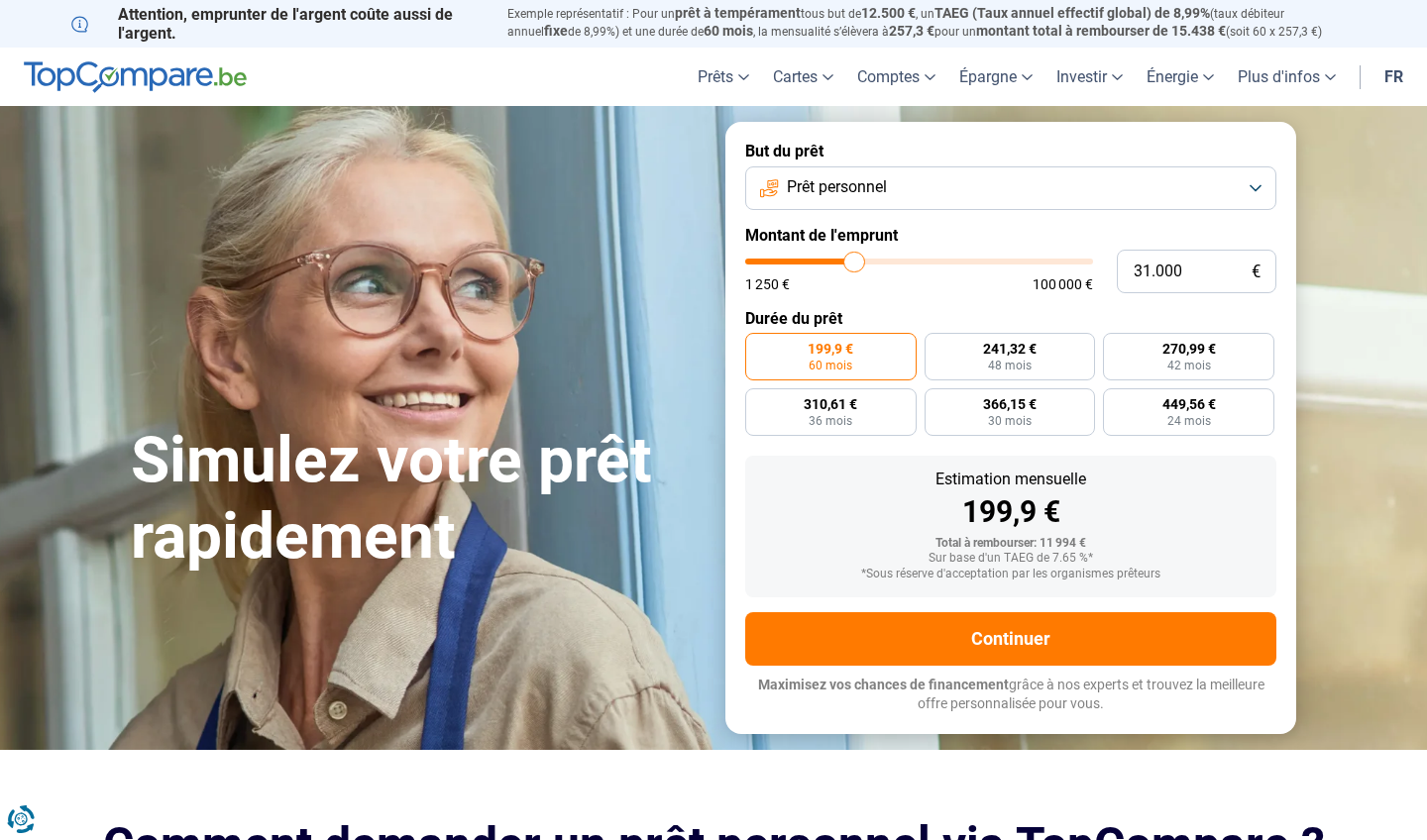 type on "30.000" 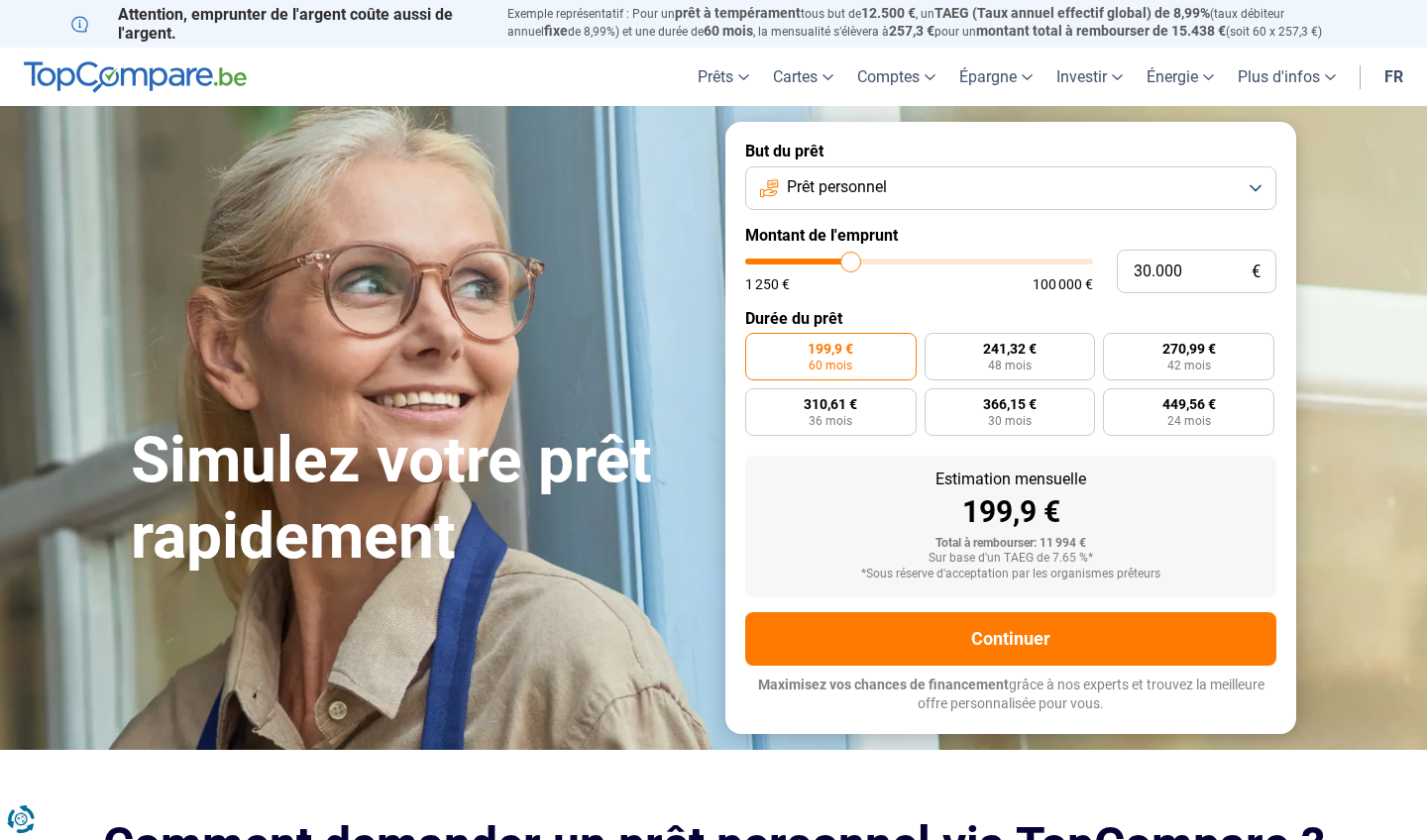type on "28.250" 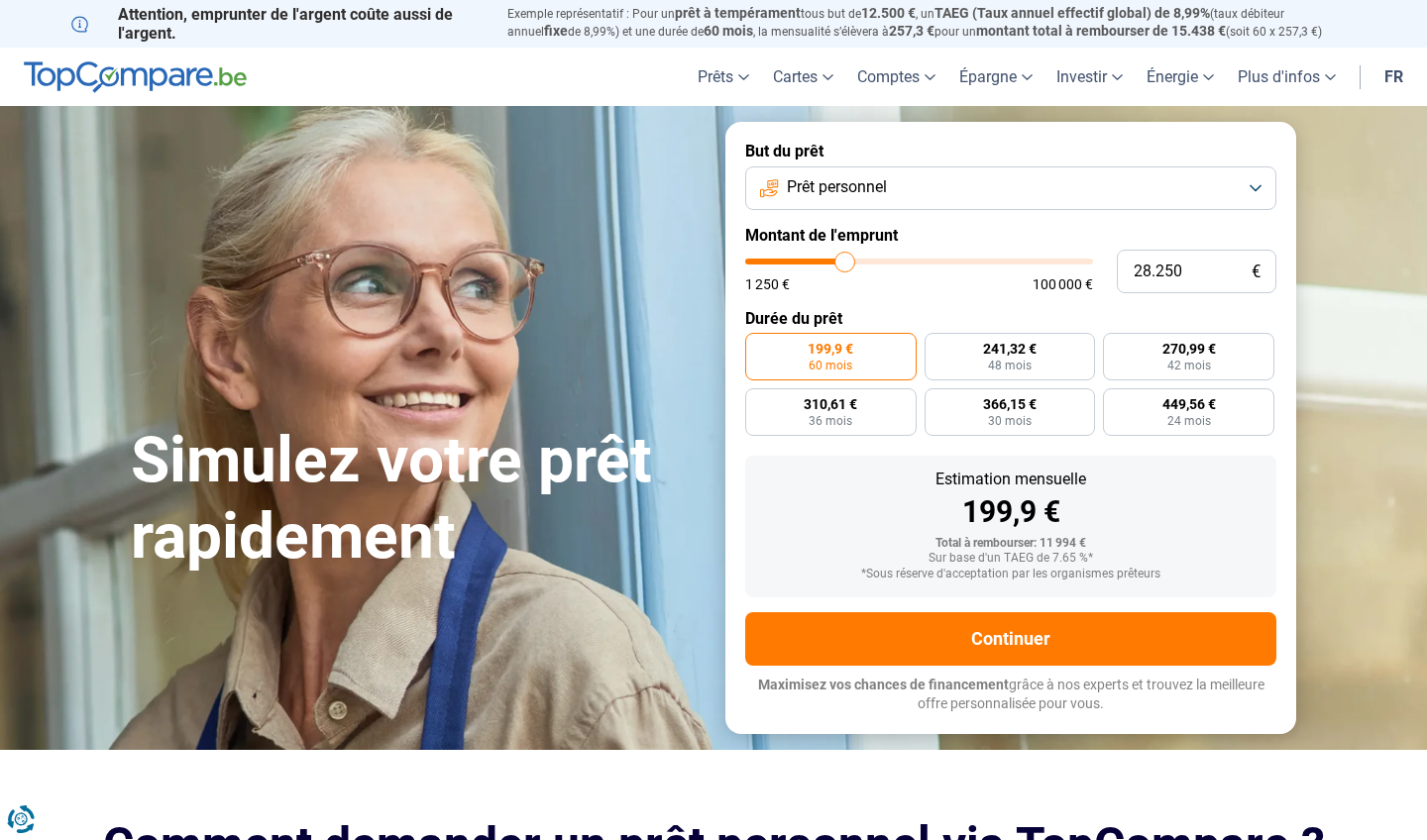 type on "25.750" 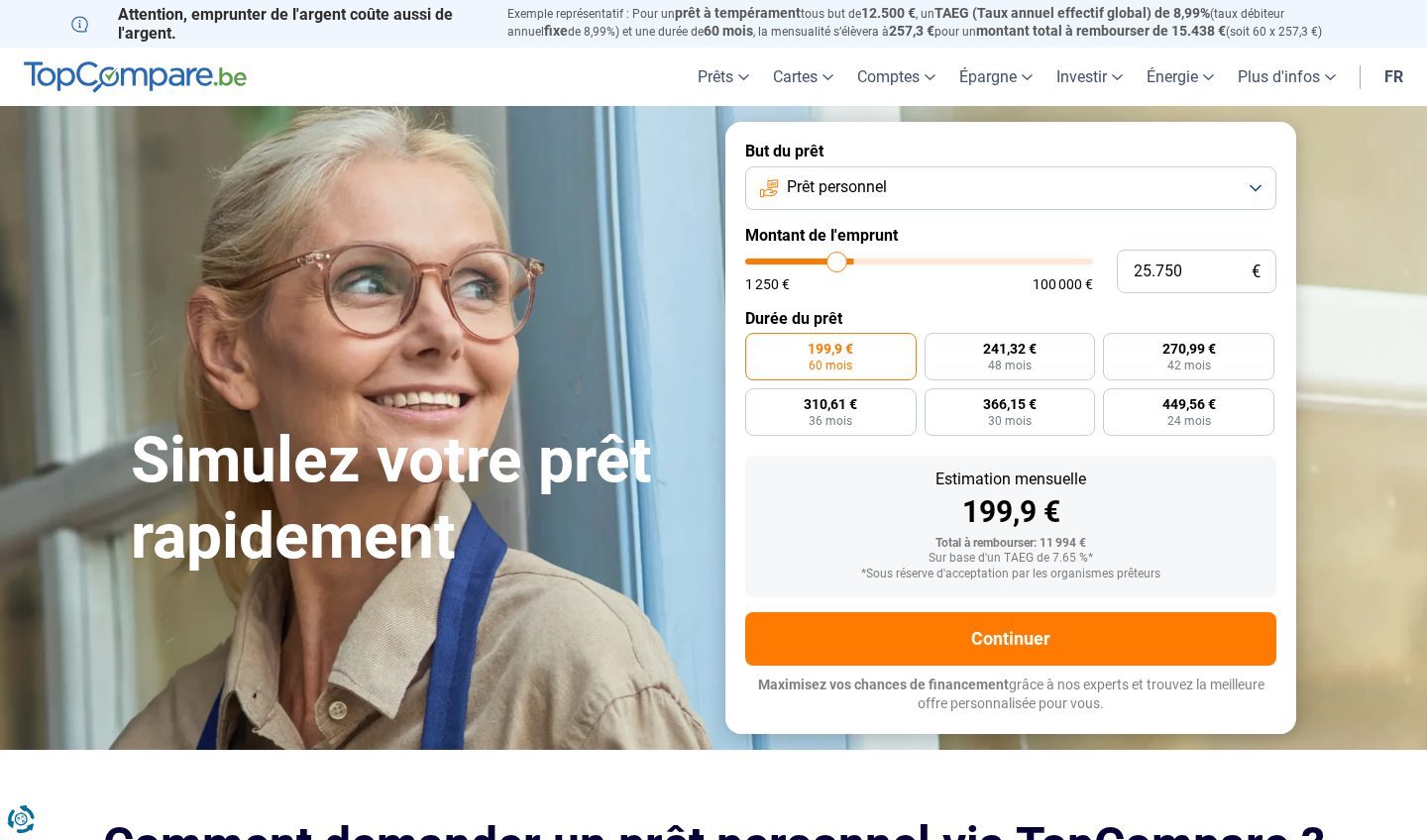 type on "22.000" 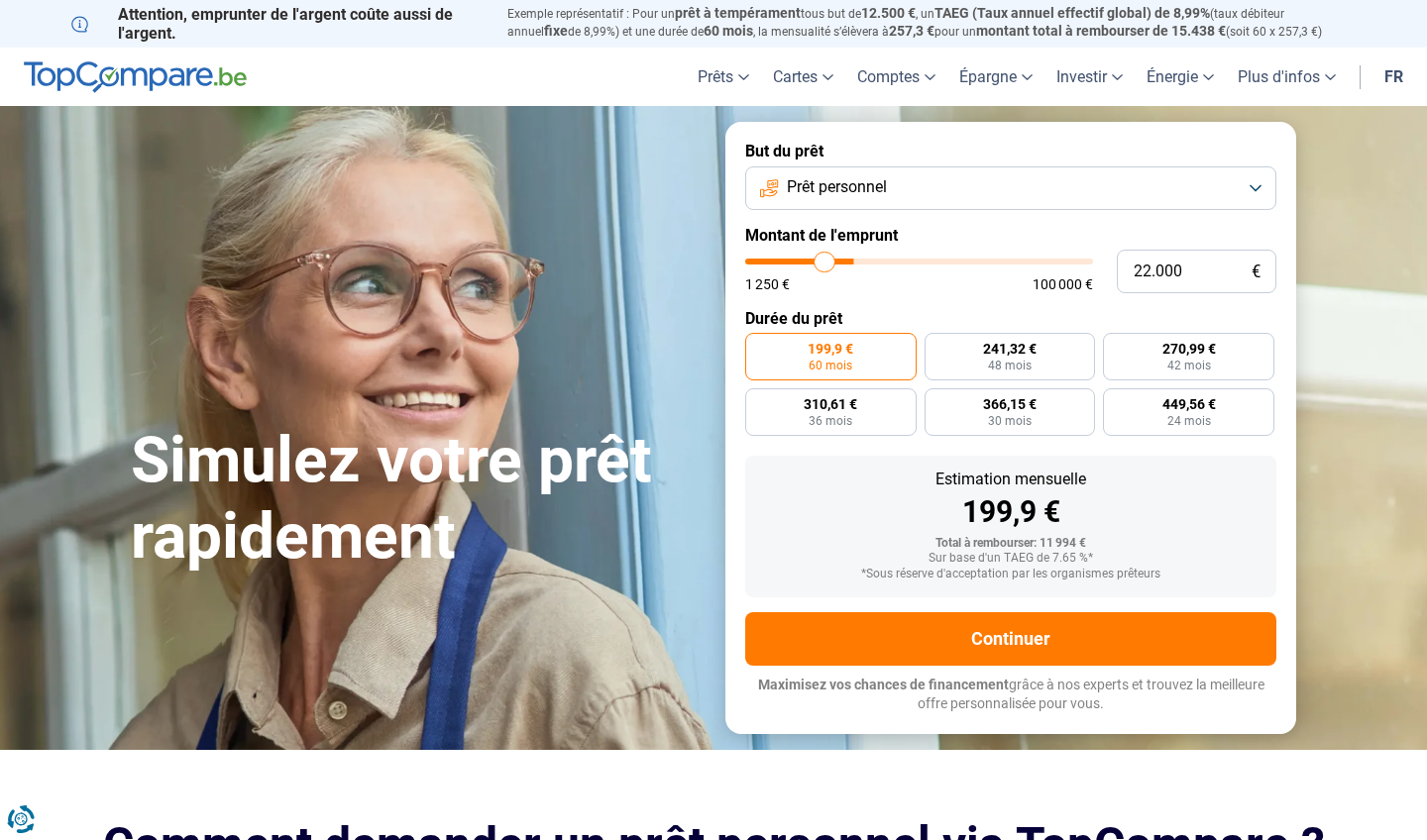 type on "17.250" 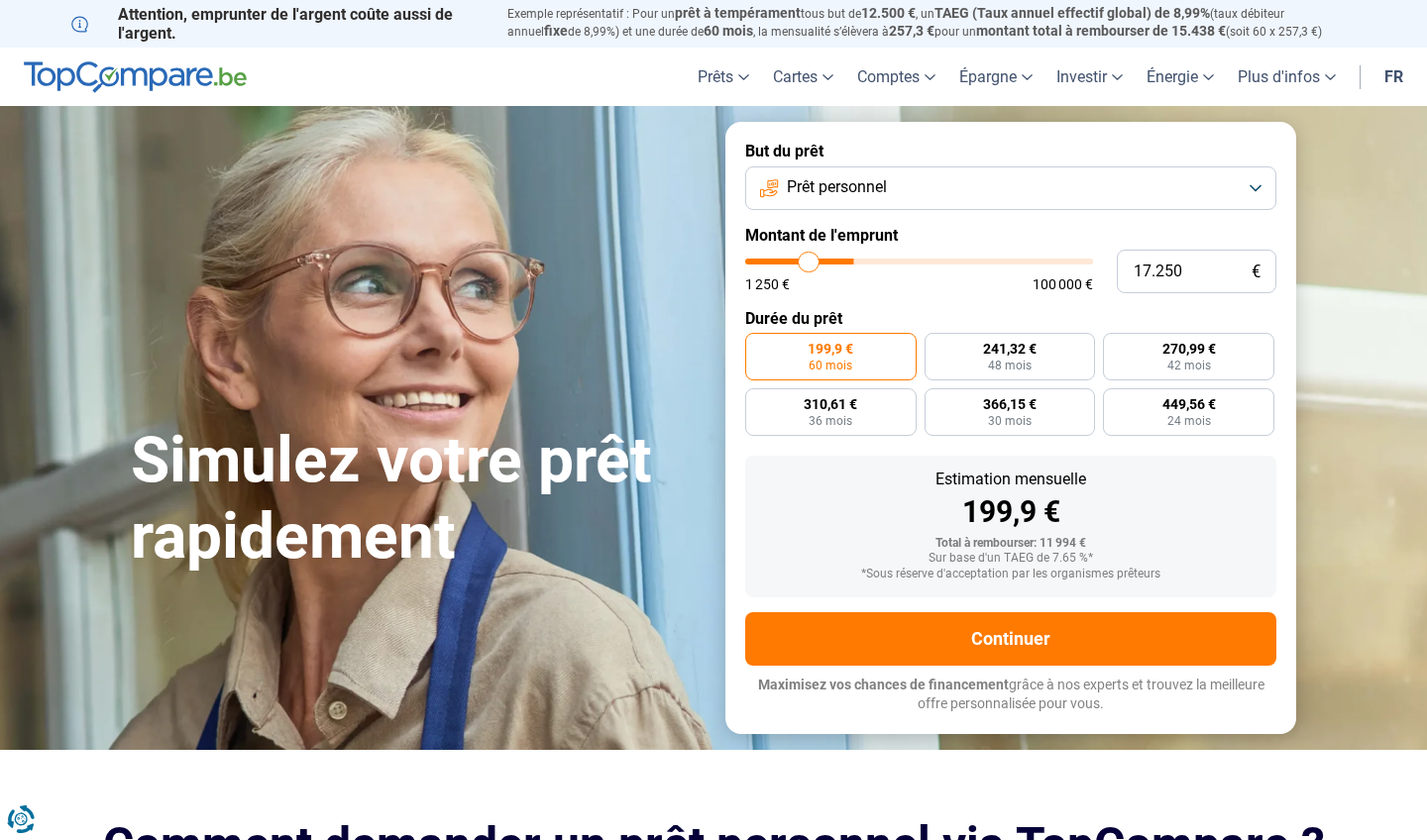 type on "13.250" 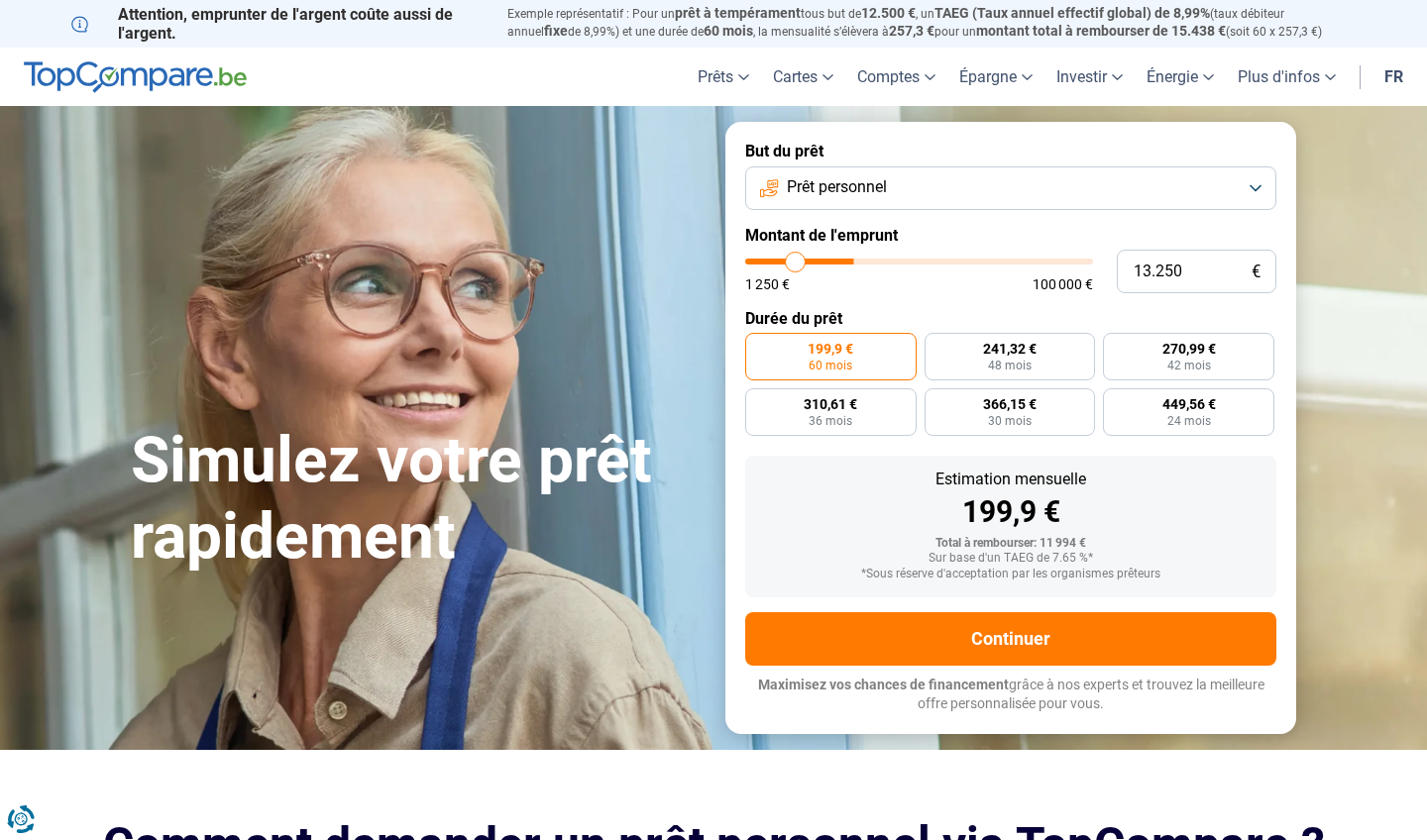 type on "9.750" 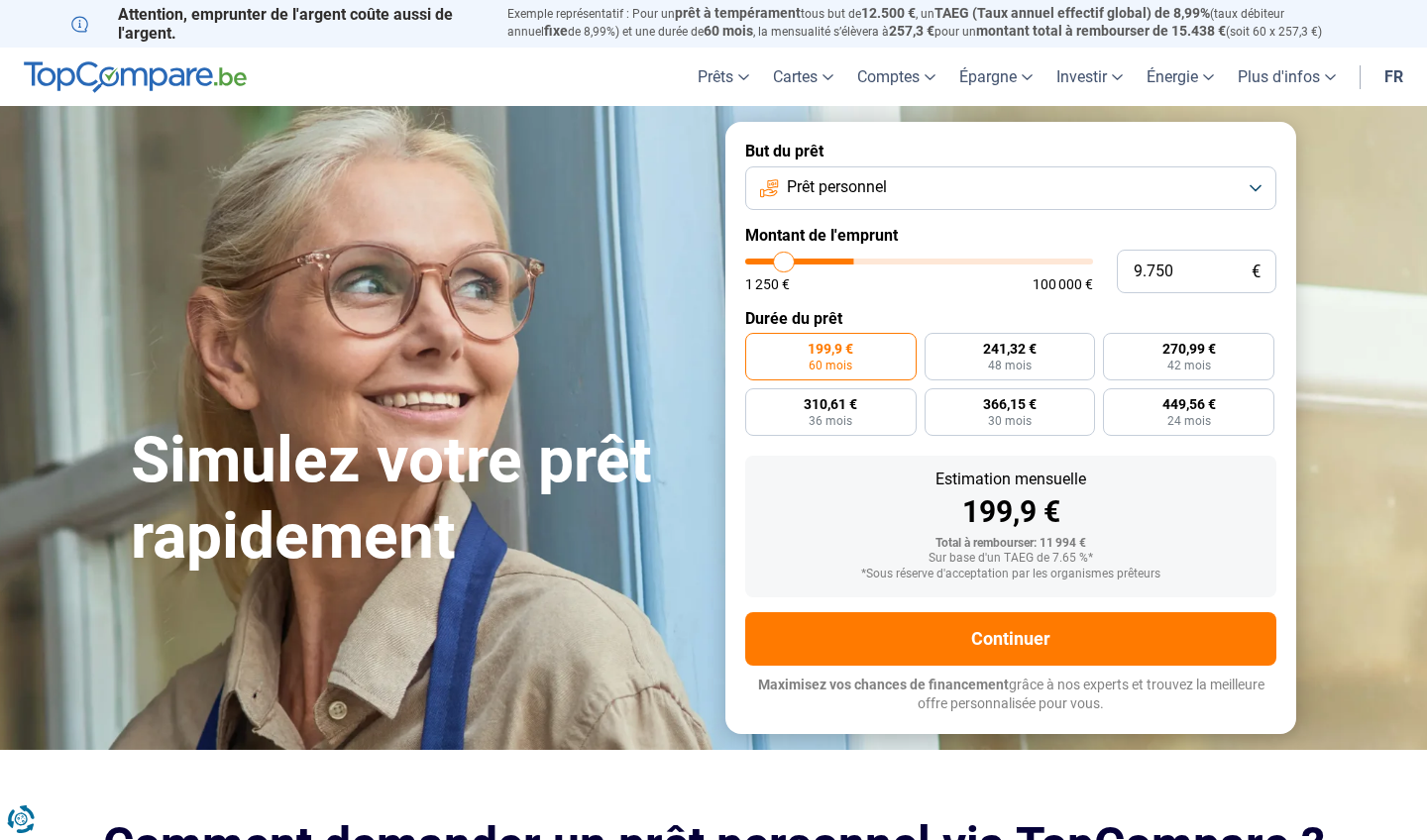 type on "7.500" 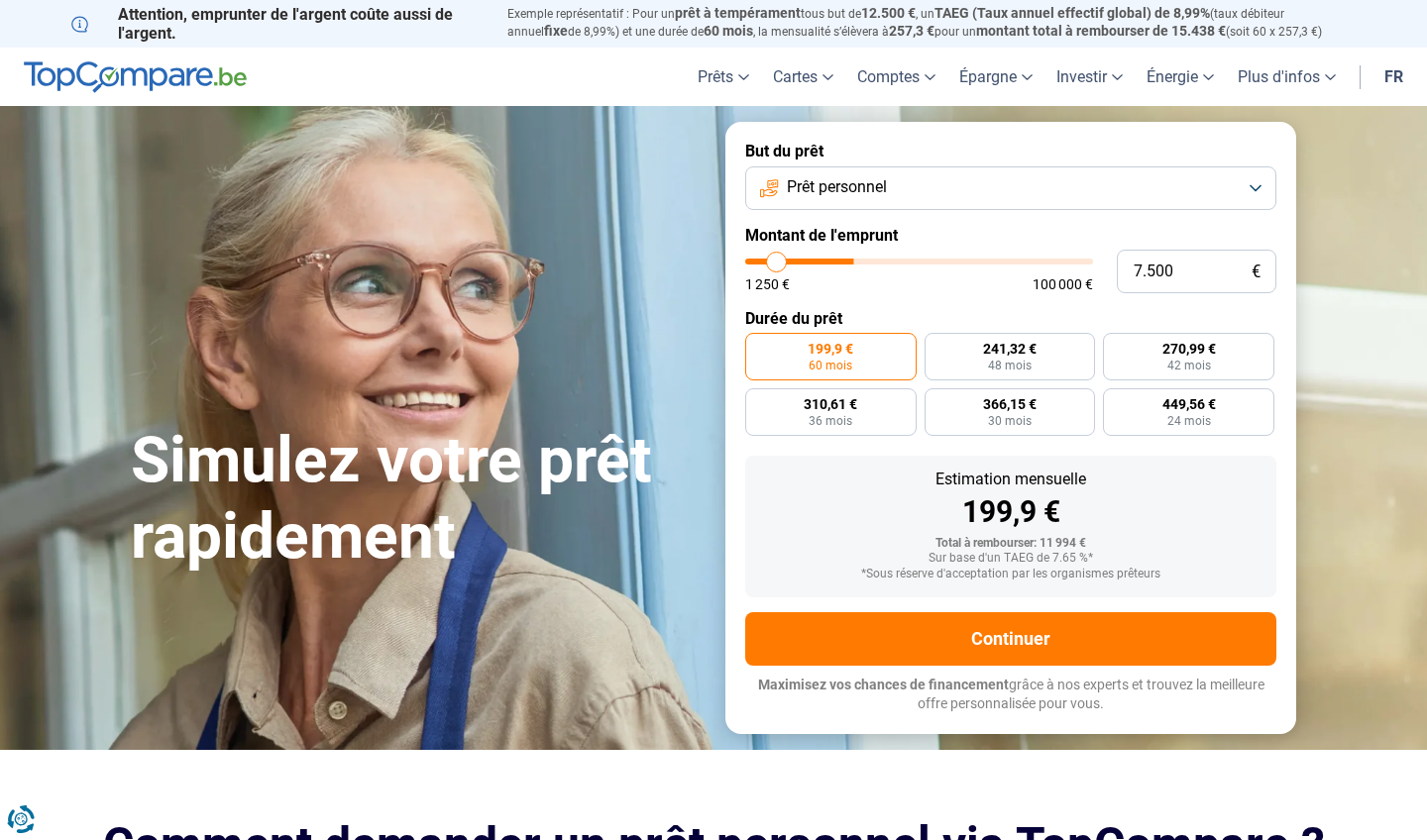 type on "5.750" 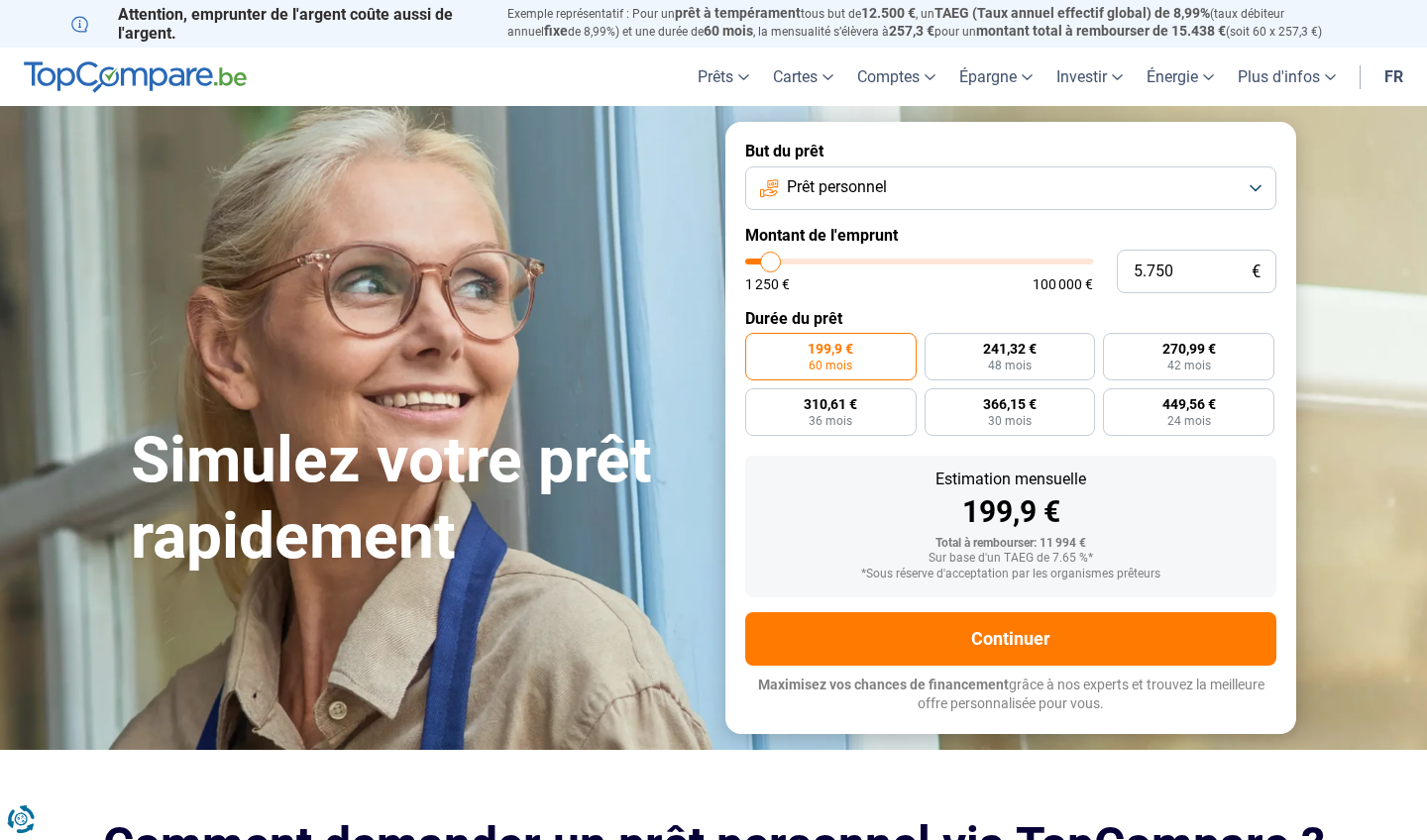 type on "4.500" 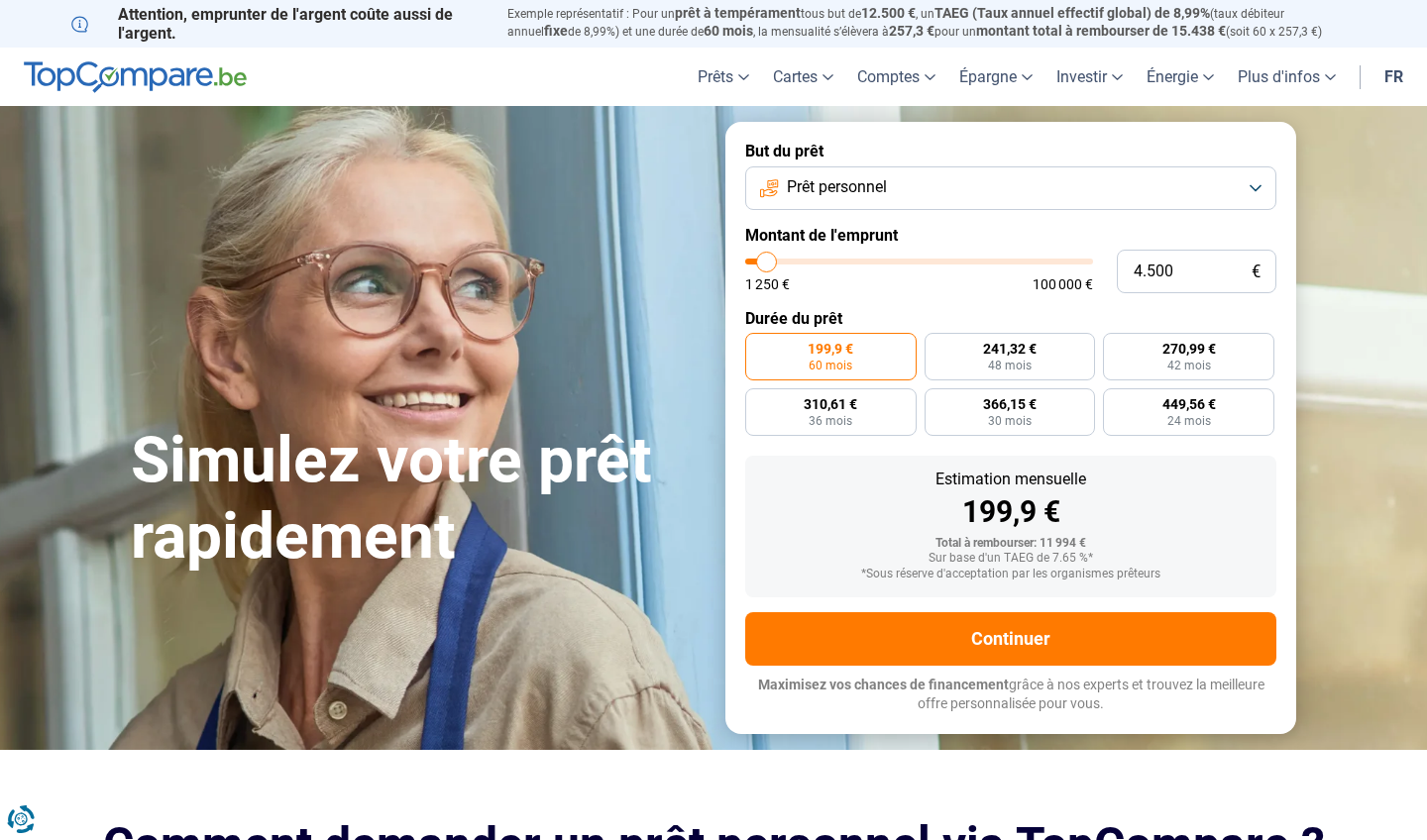 type on "4.250" 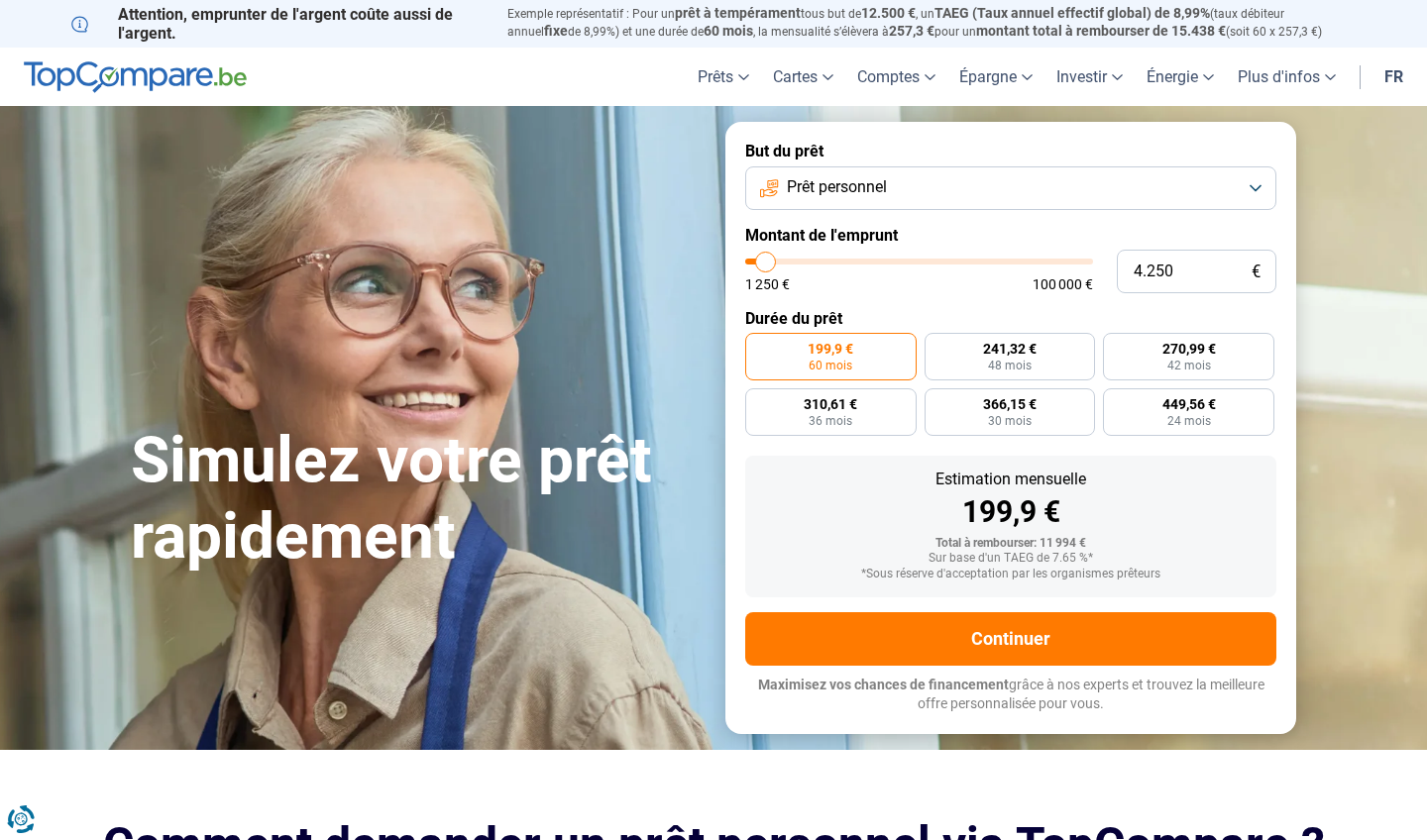 type on "3.750" 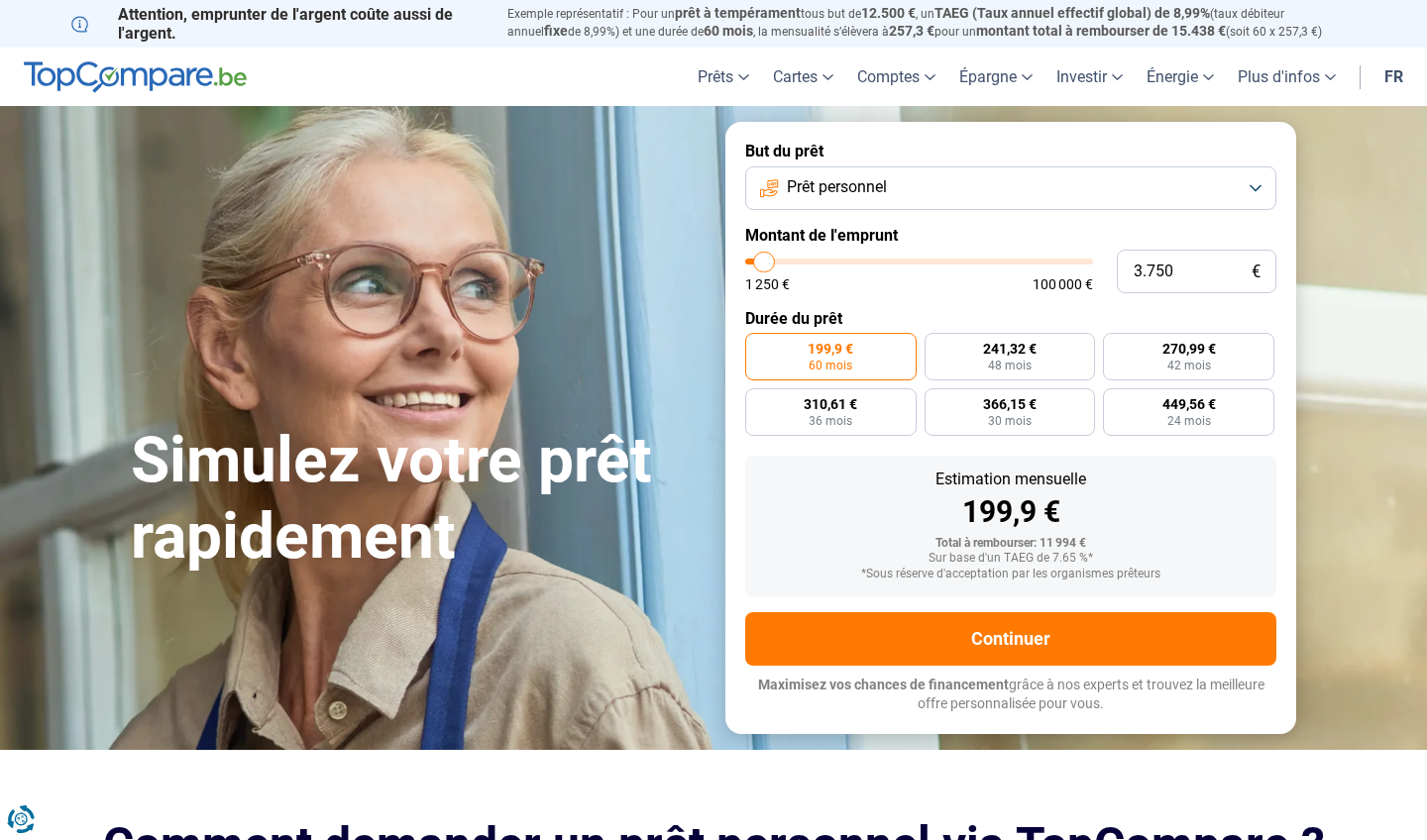 type on "4.250" 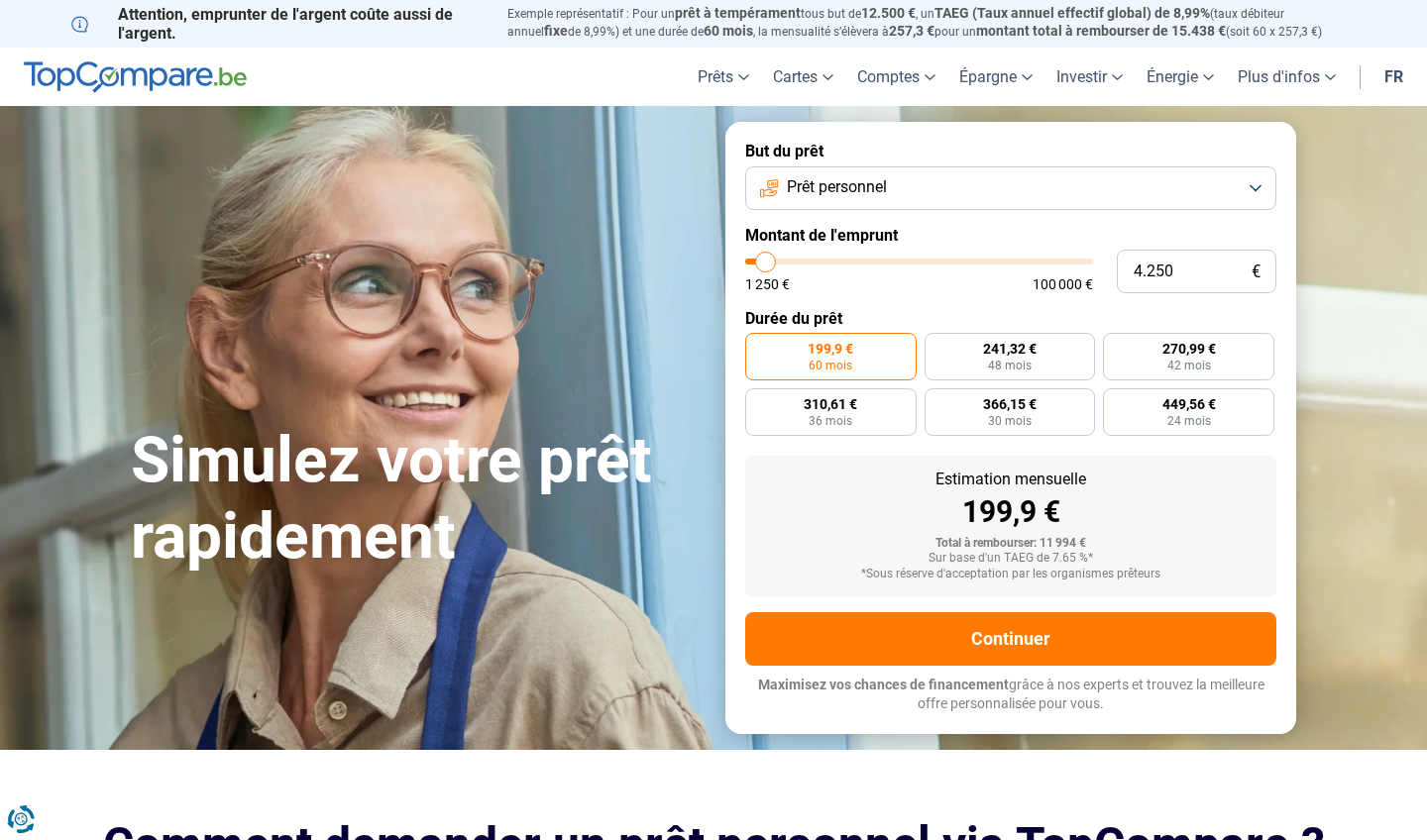 type on "4.500" 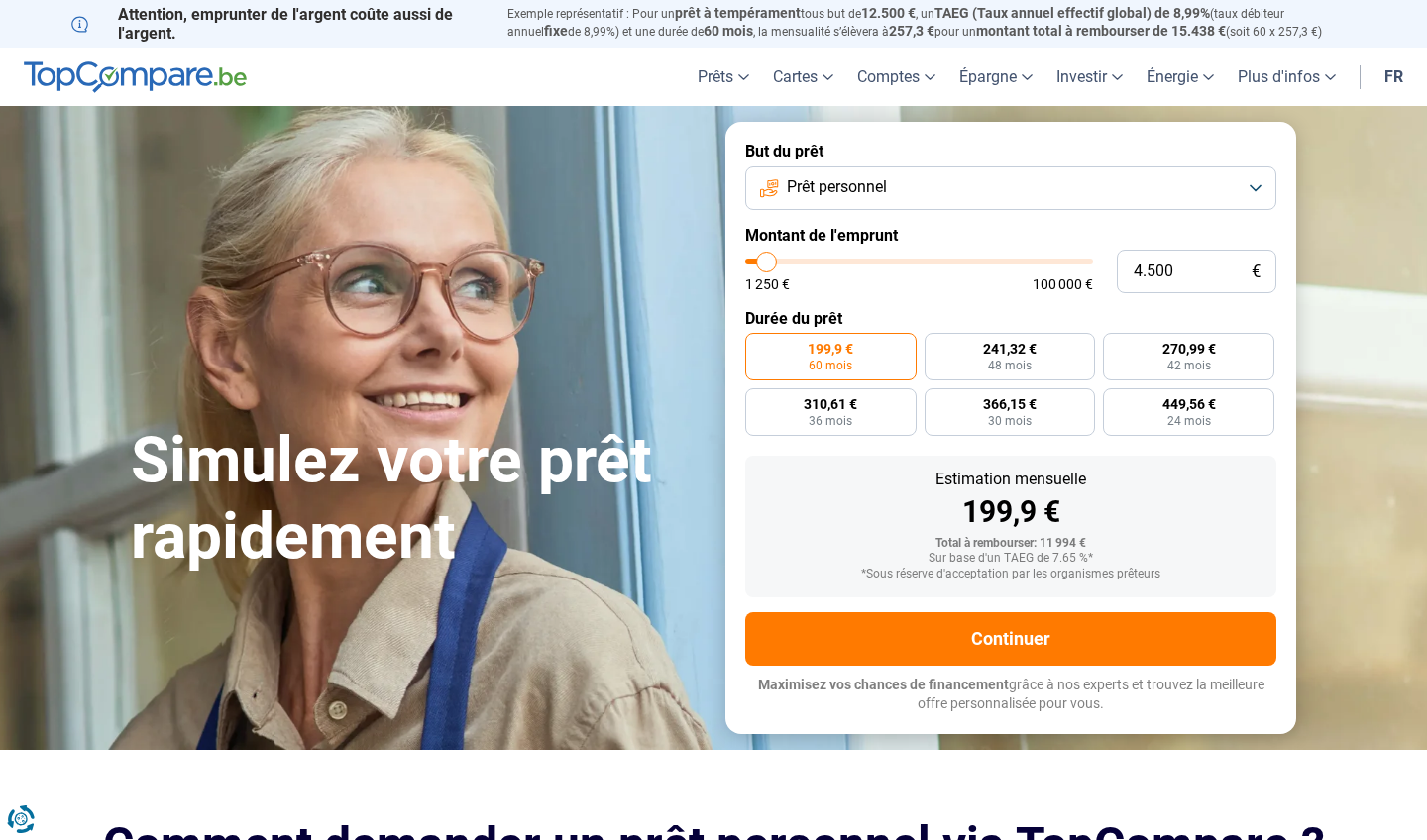 type on "4.750" 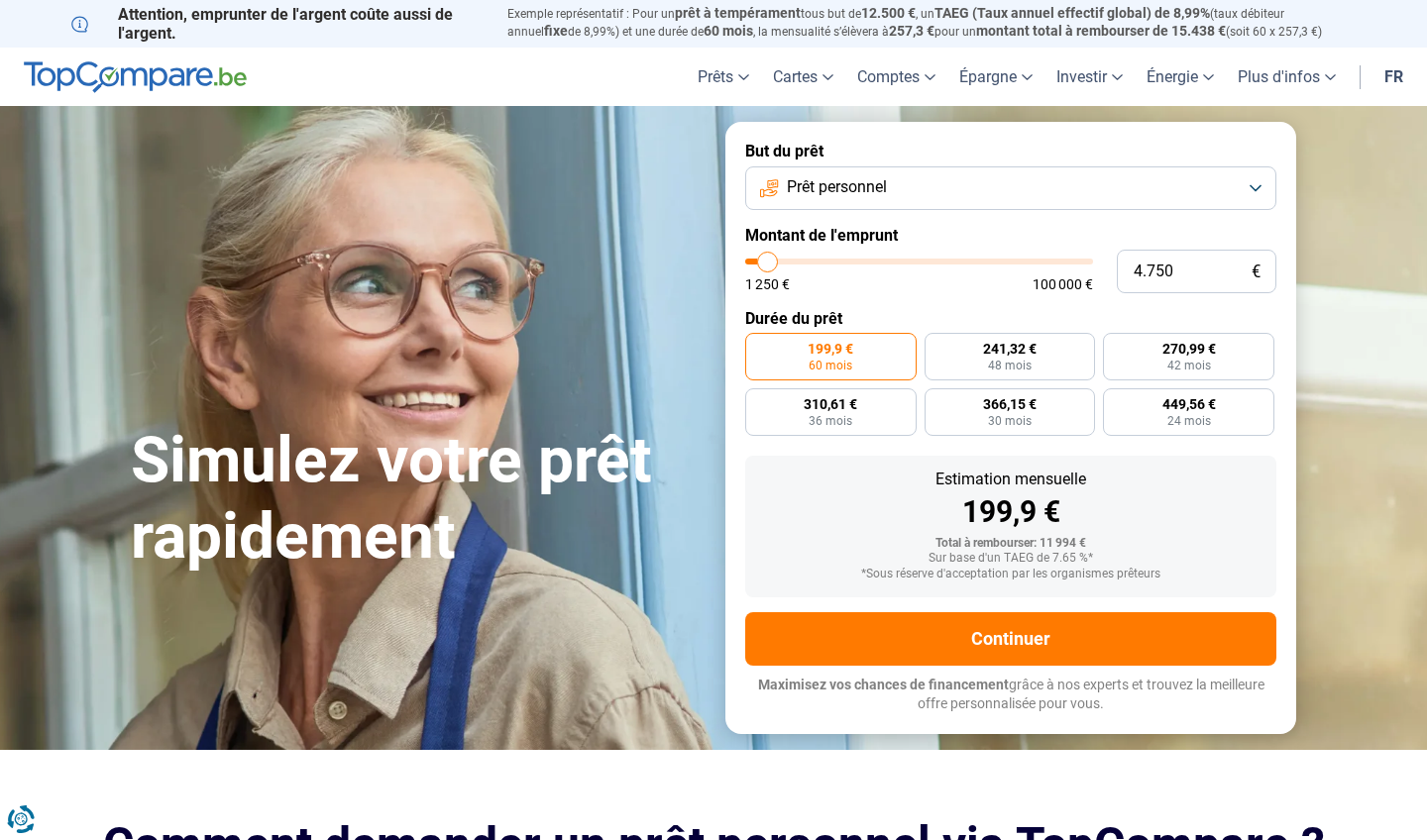 type on "5.000" 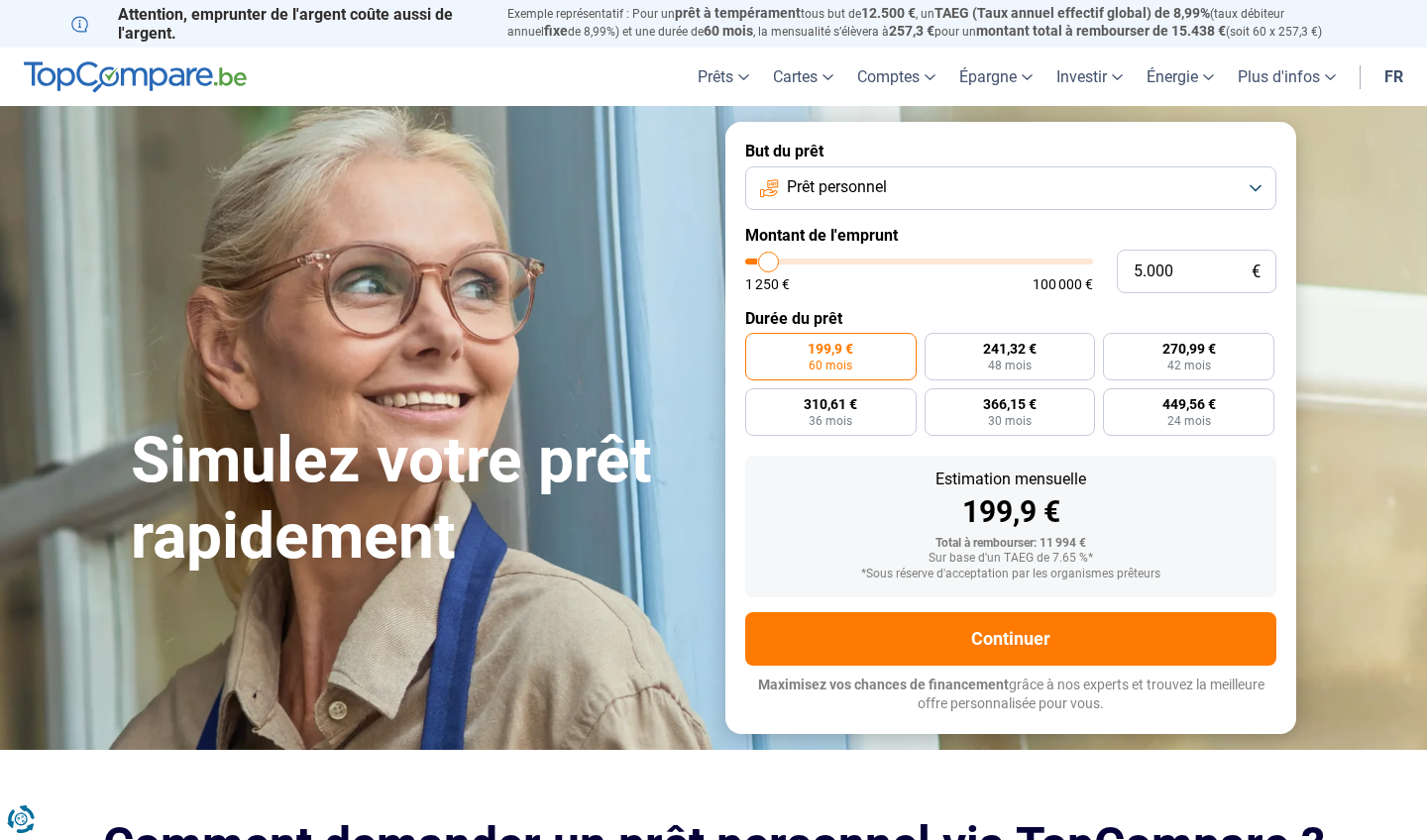 type on "5.250" 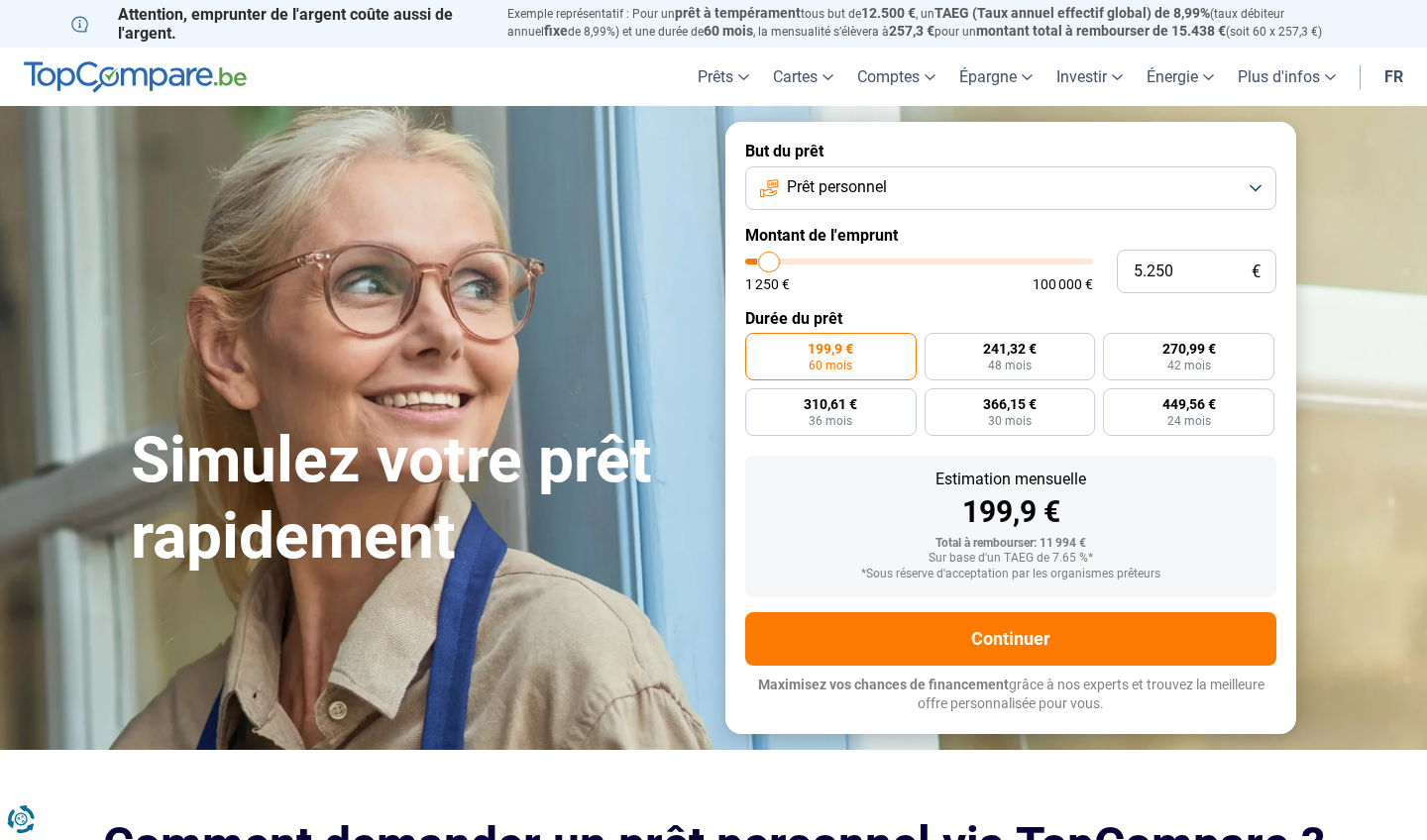 type on "5.750" 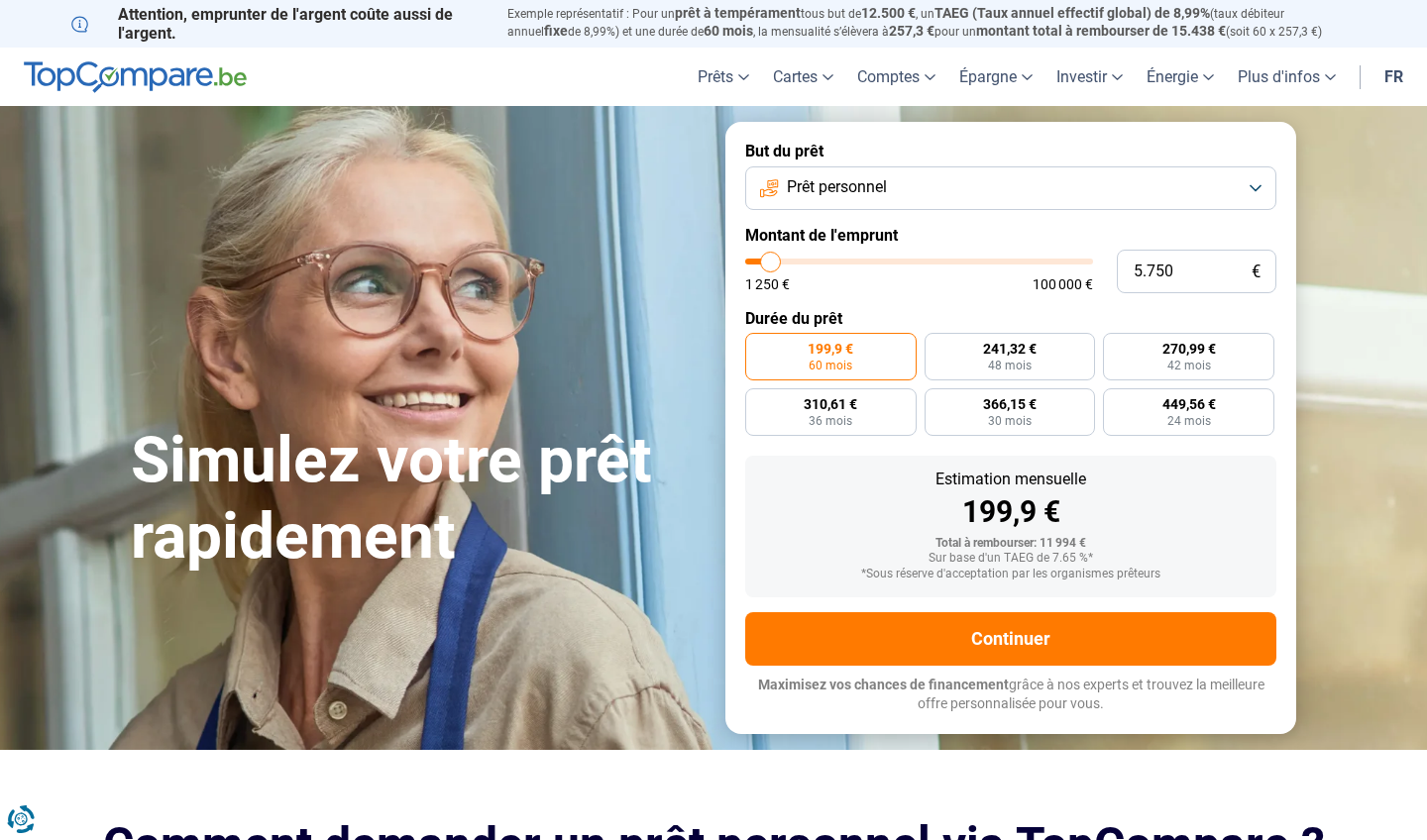 type on "6.000" 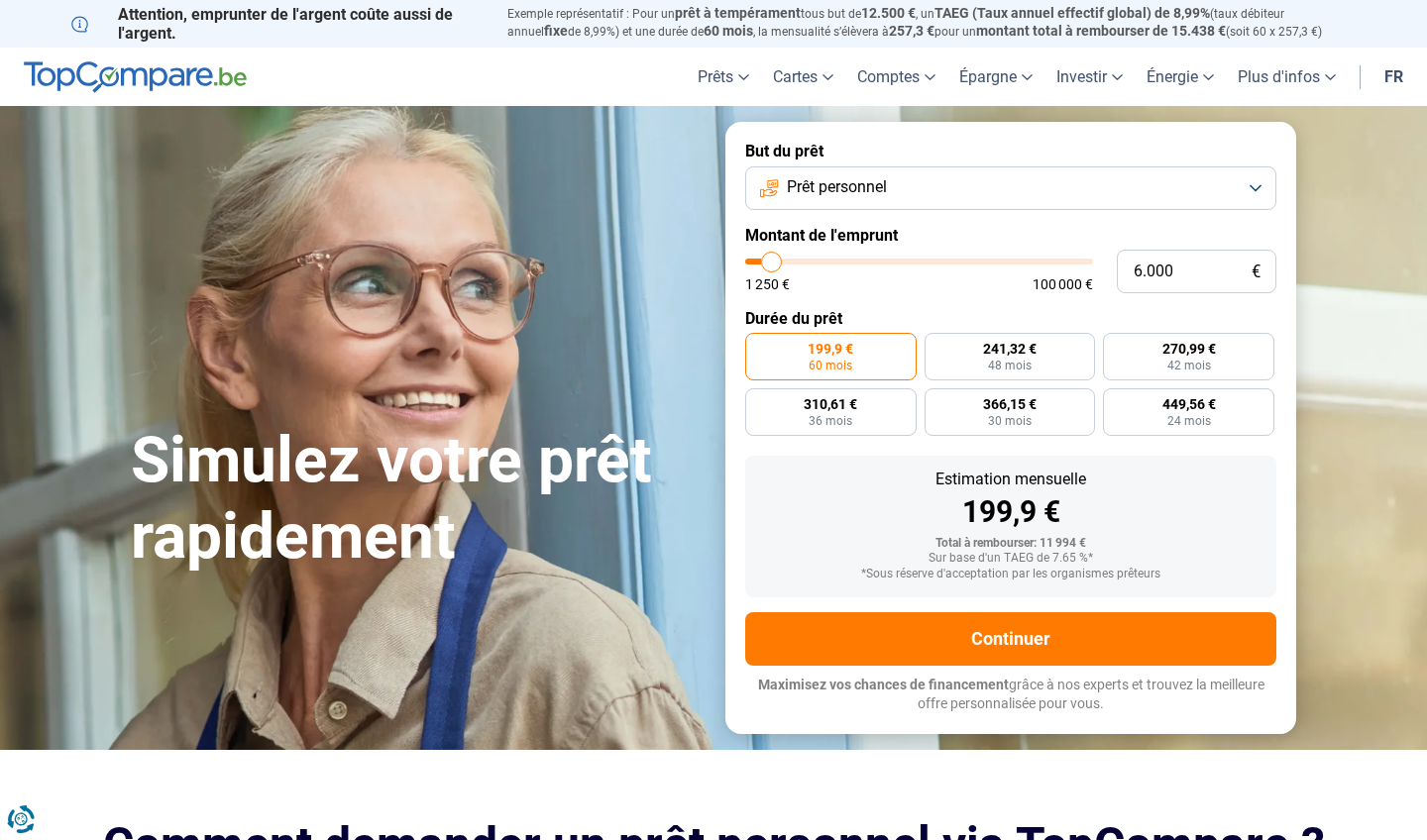type on "6.250" 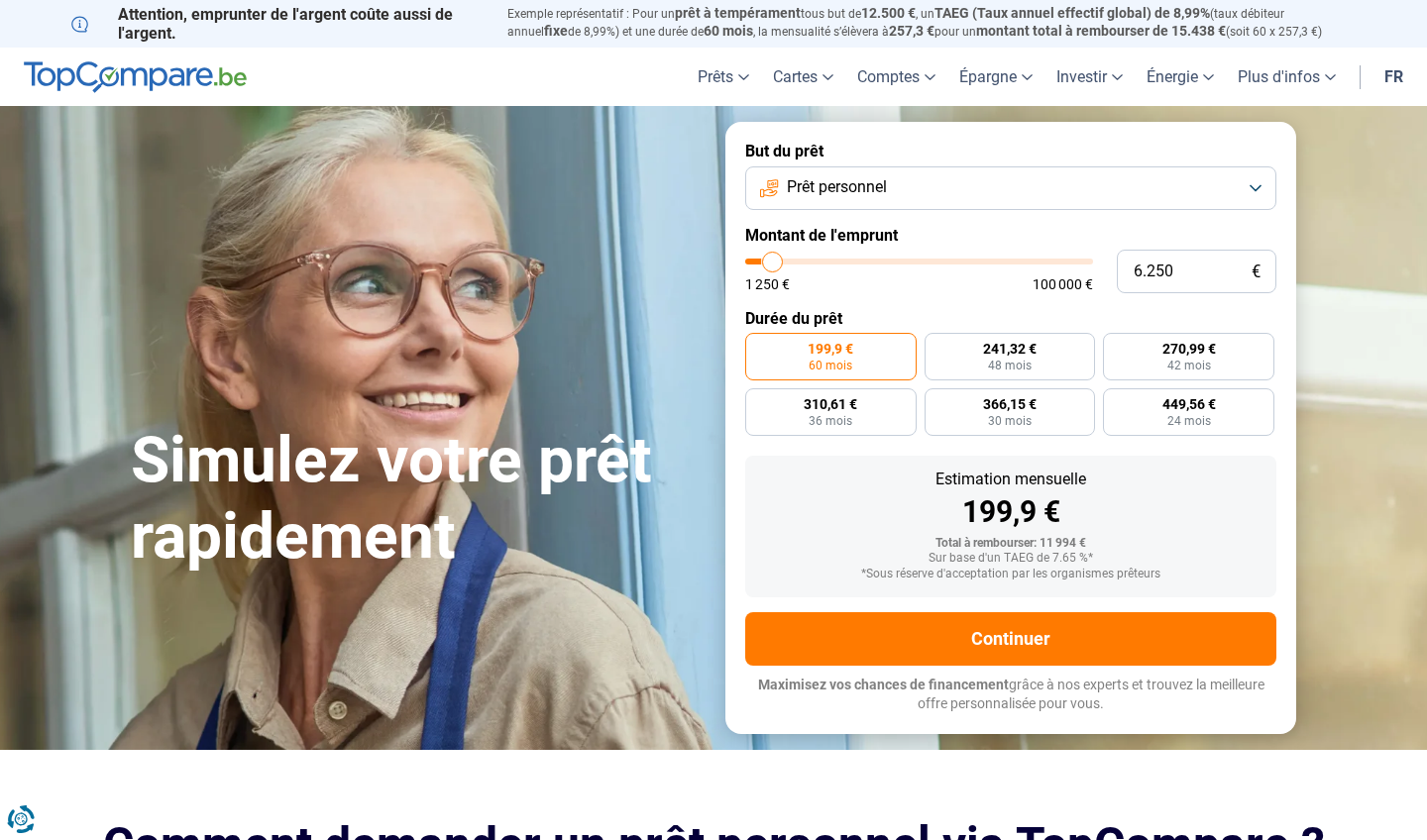 type on "6.500" 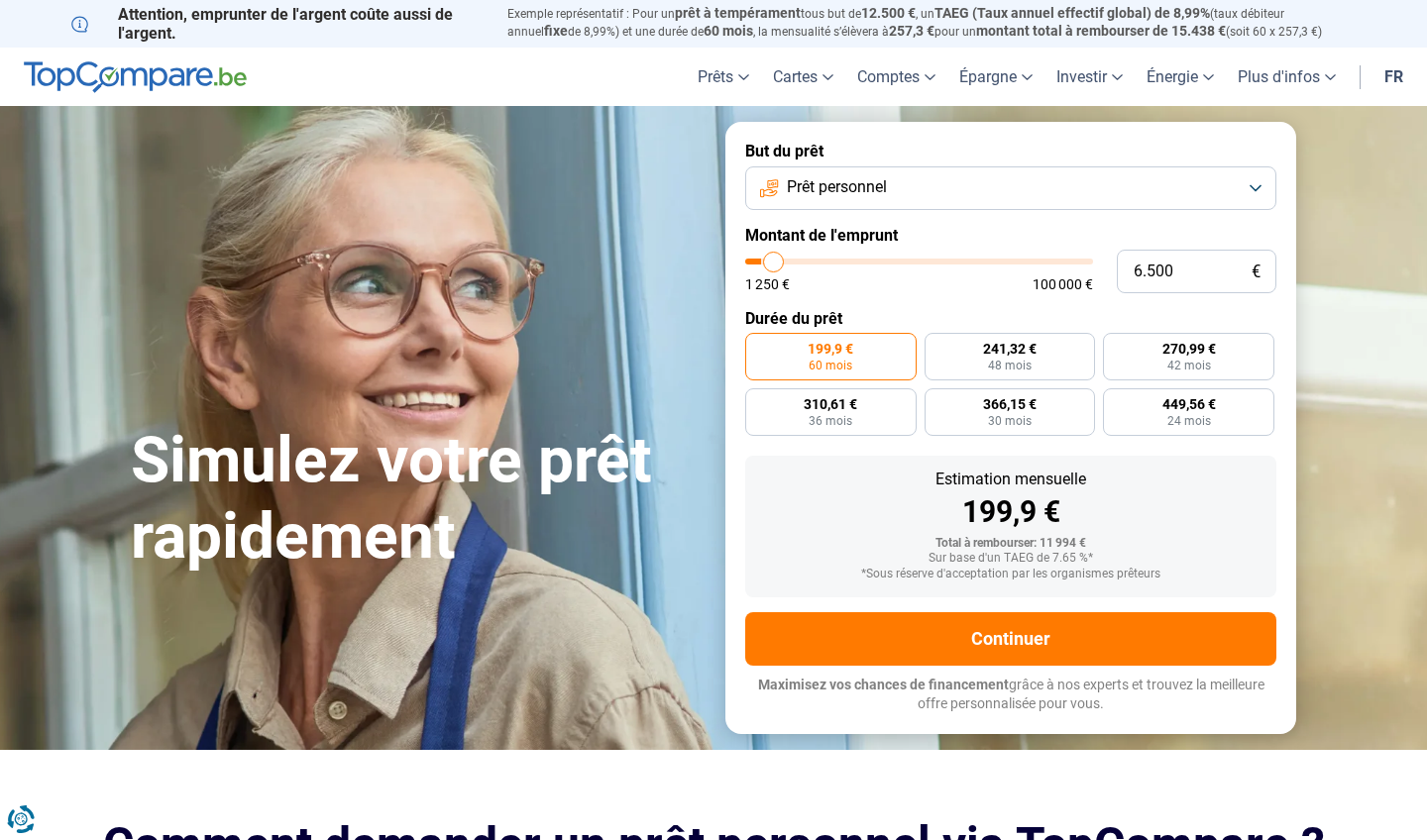 type on "6.750" 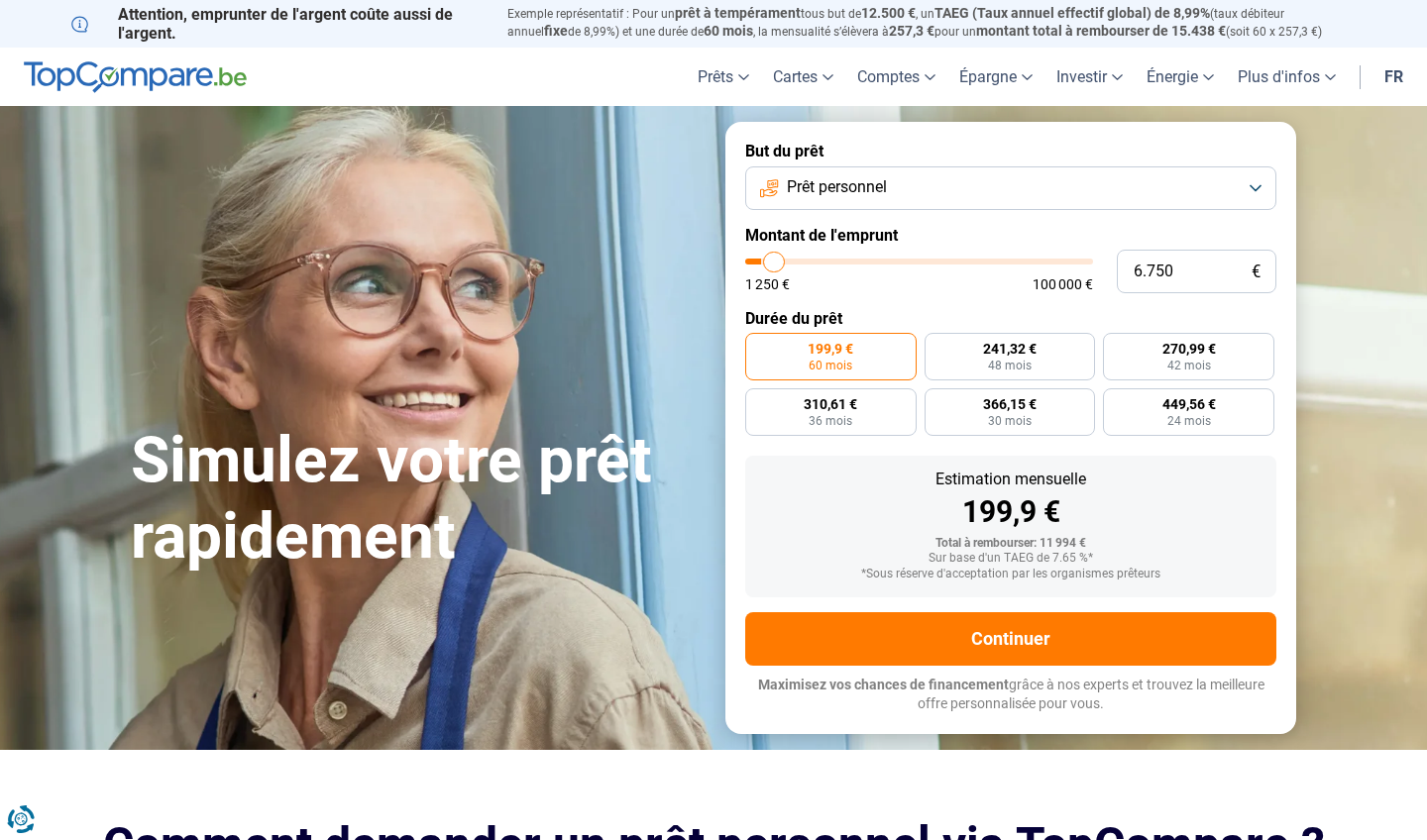 type on "7.250" 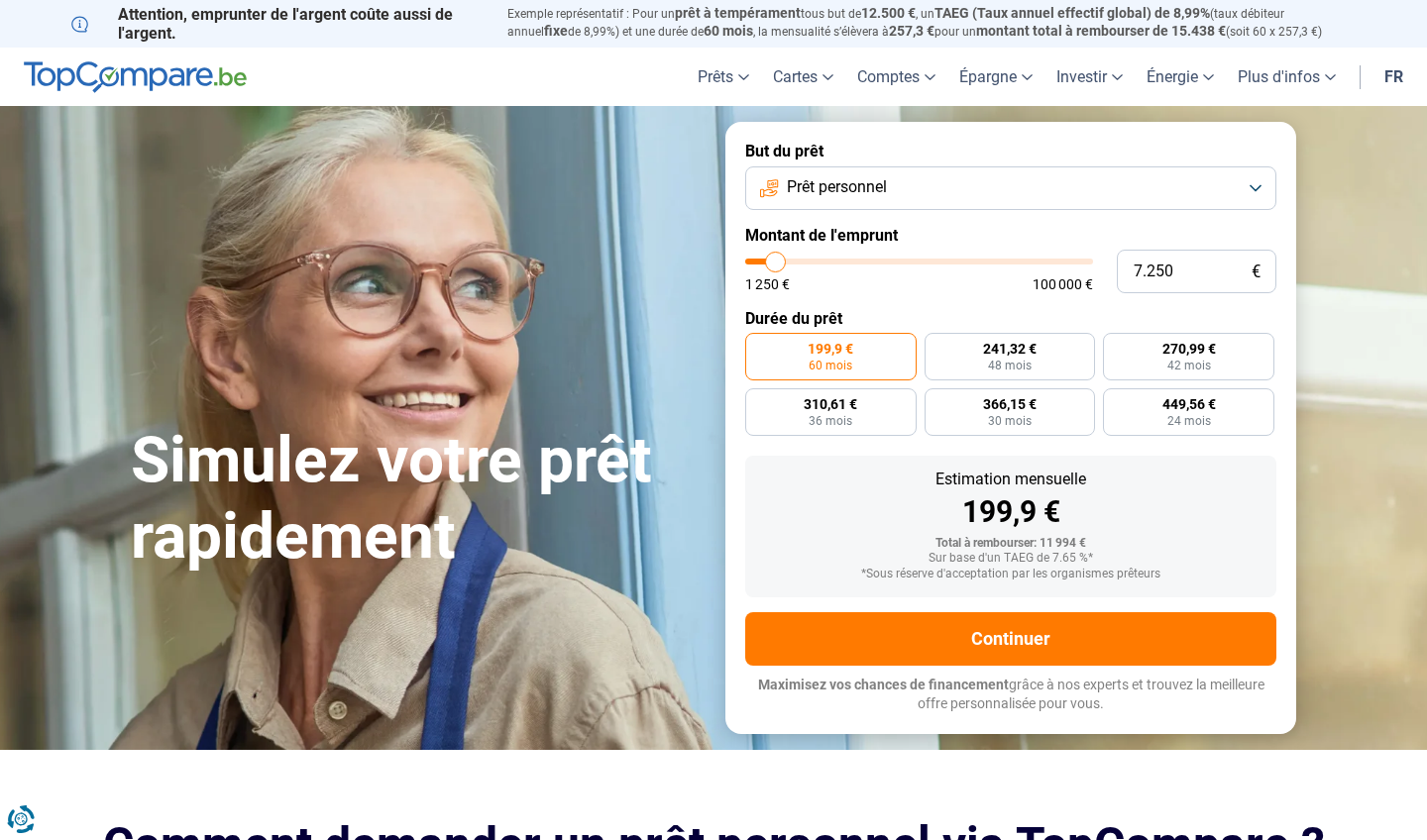 type on "7.500" 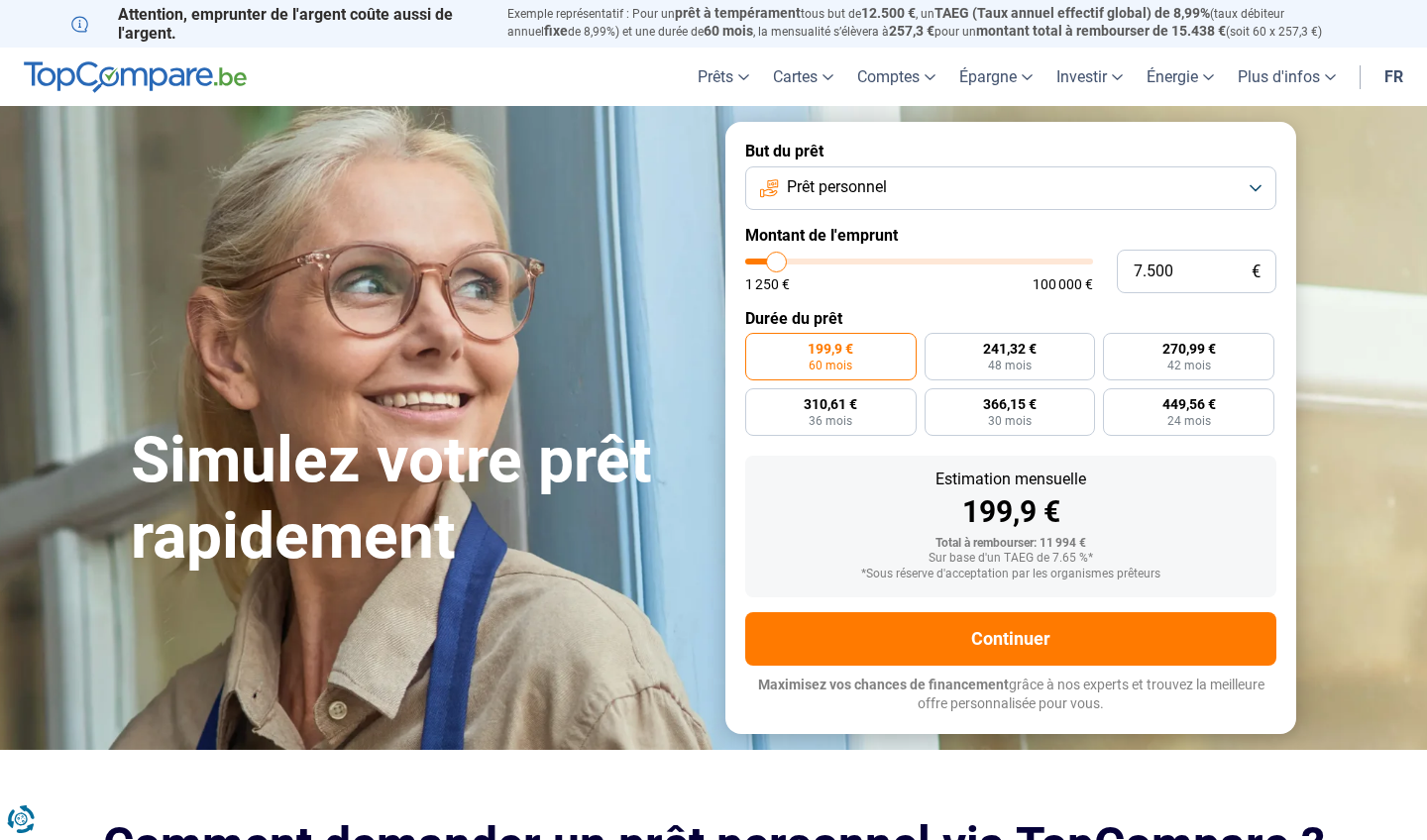 type on "7.750" 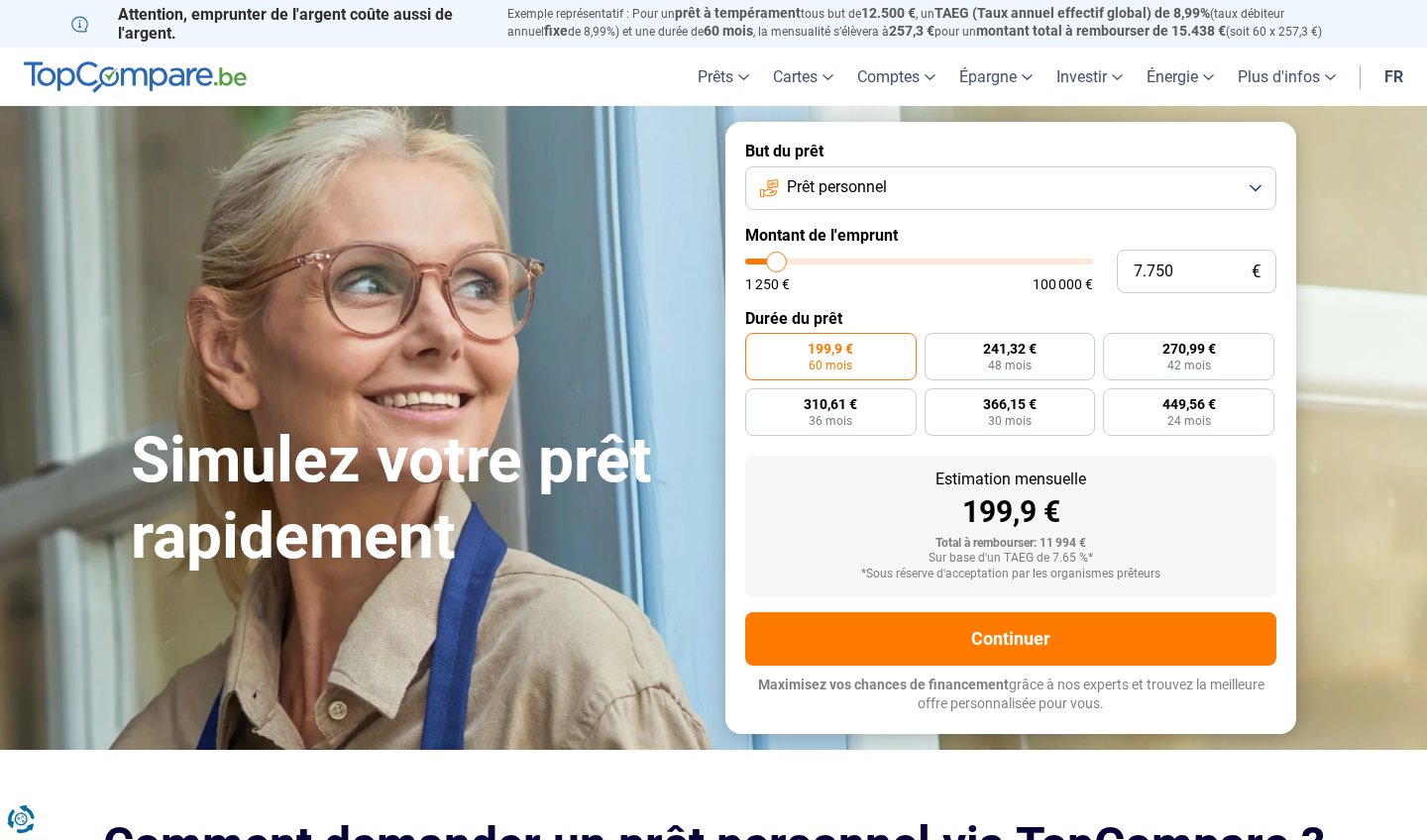 type on "7750" 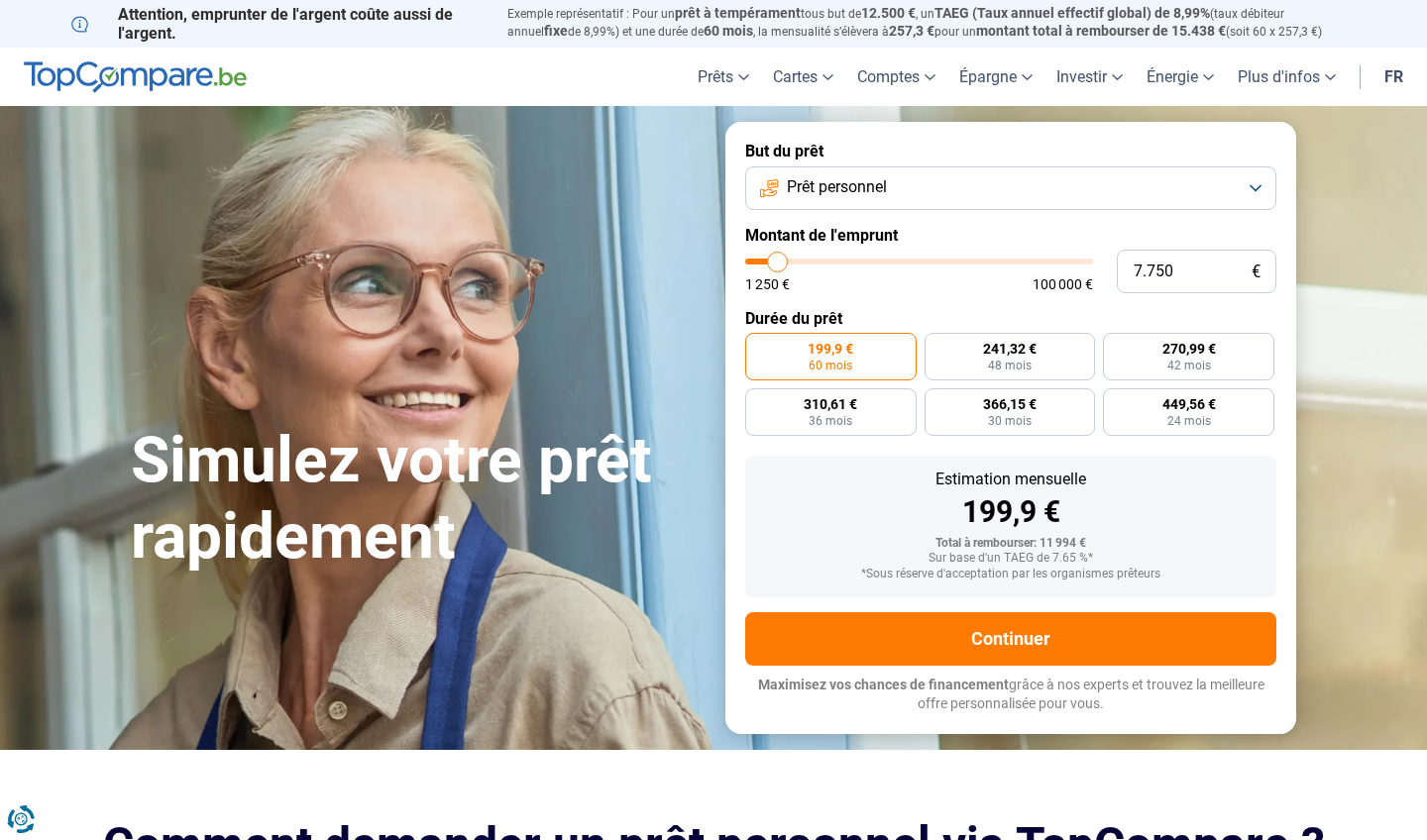 type on "8.000" 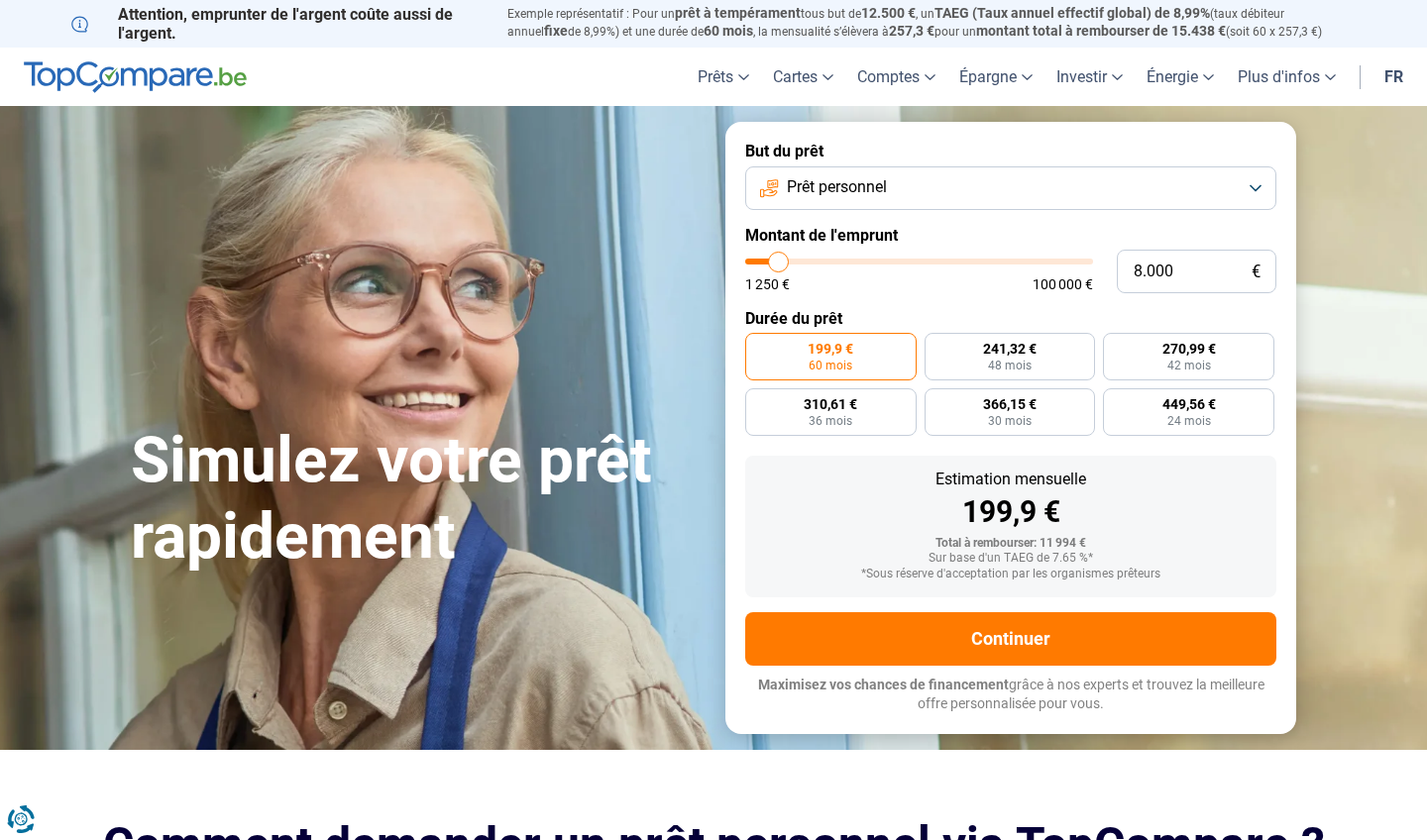 type on "8.250" 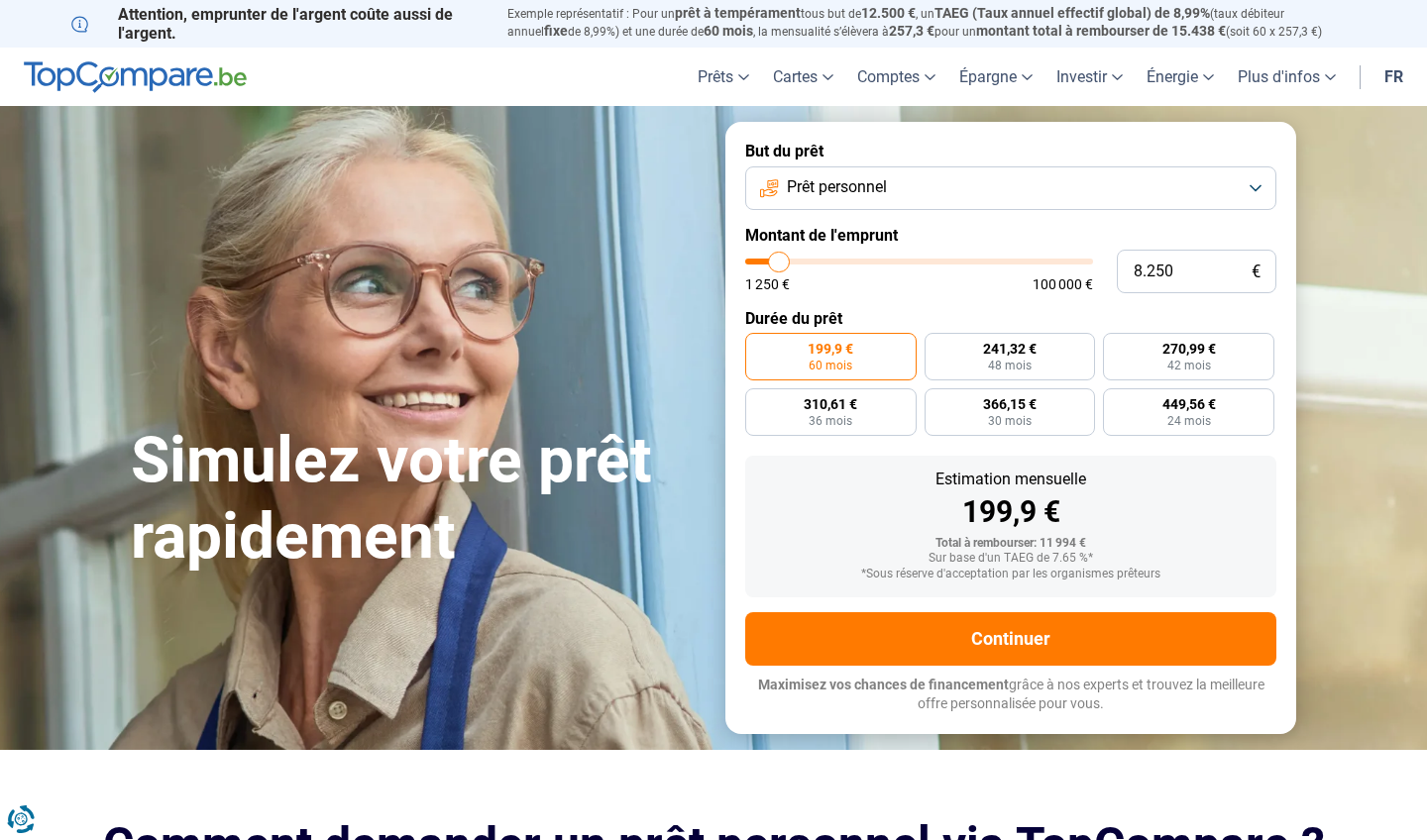 type on "8.000" 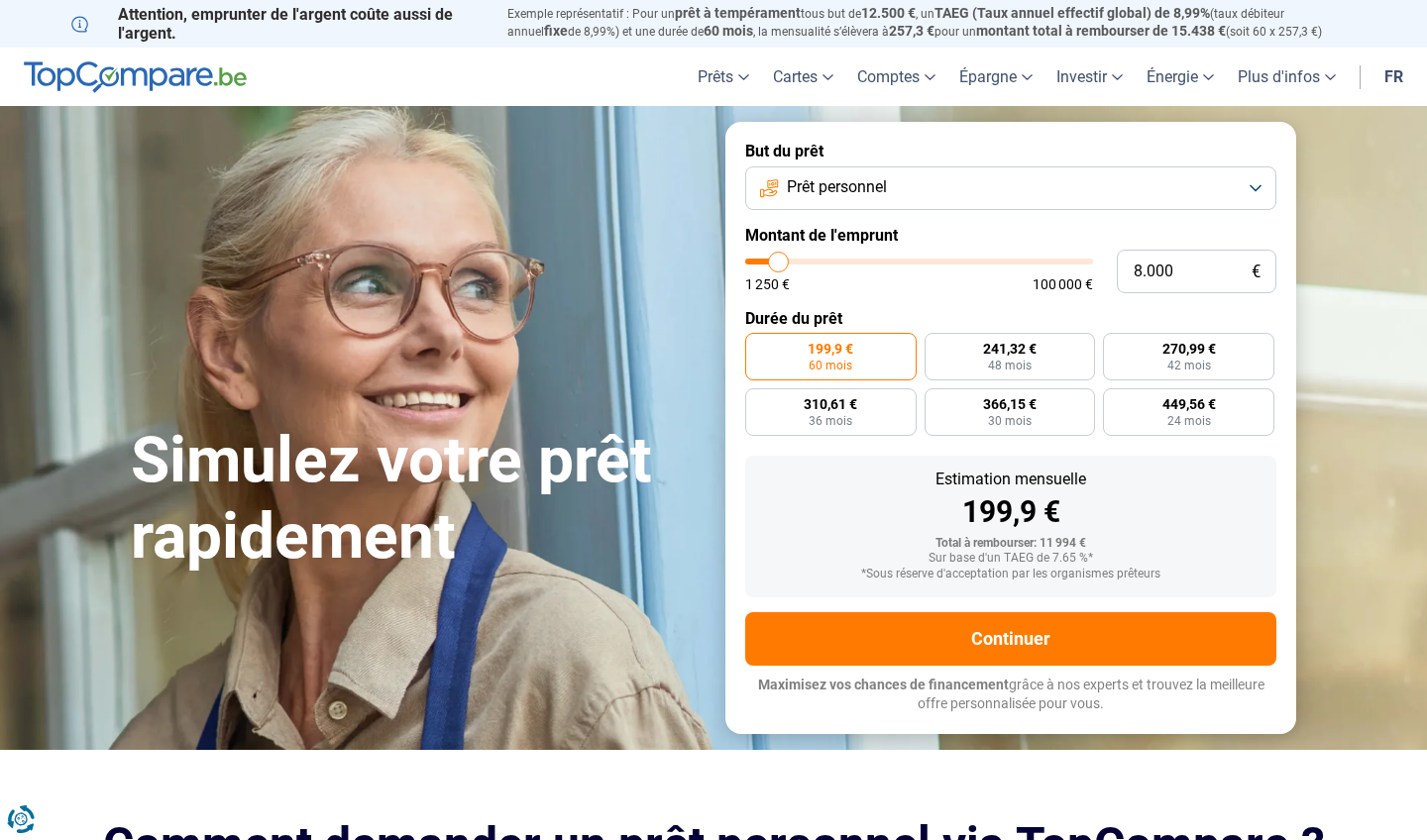 type on "7.750" 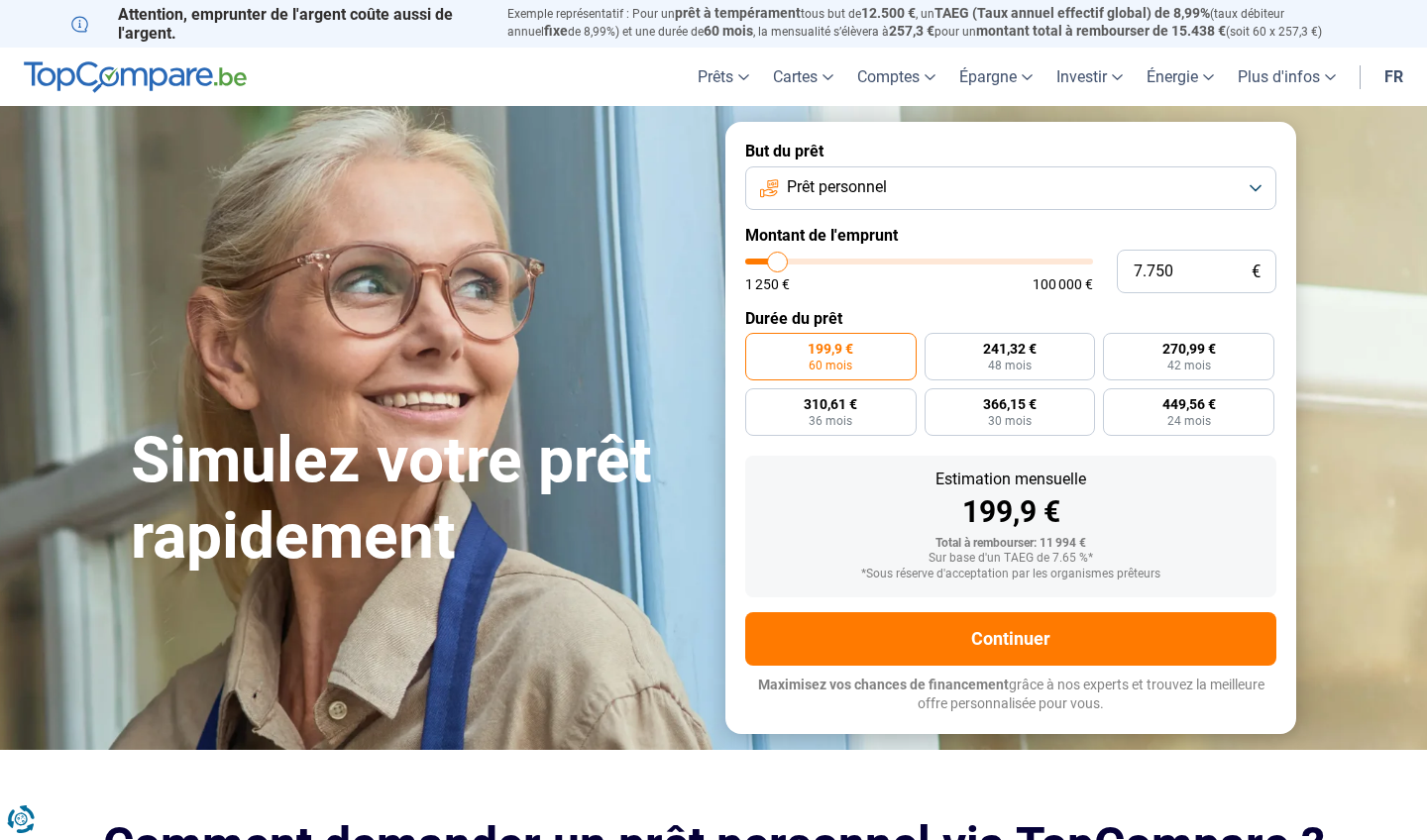 type on "7.500" 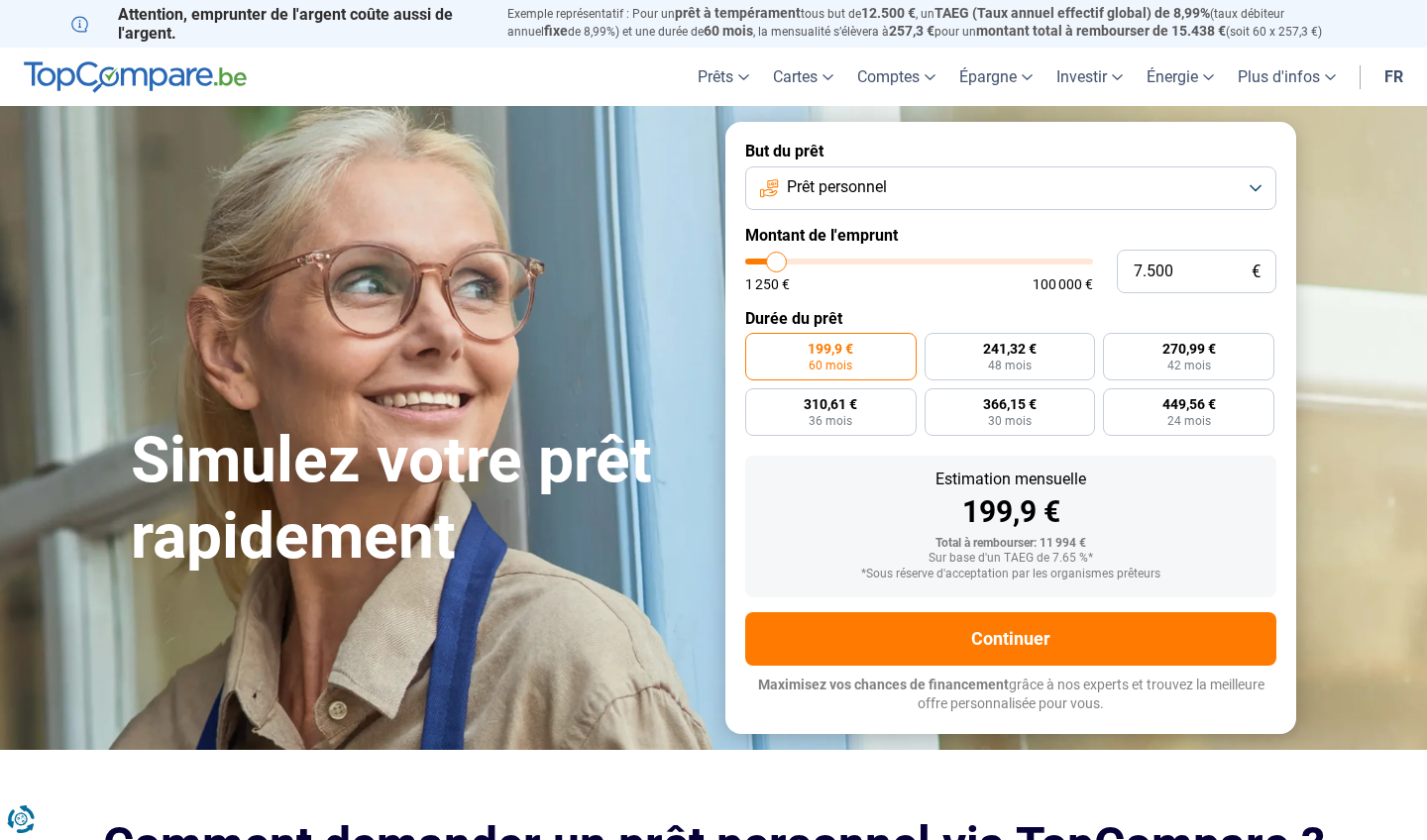 type on "7.250" 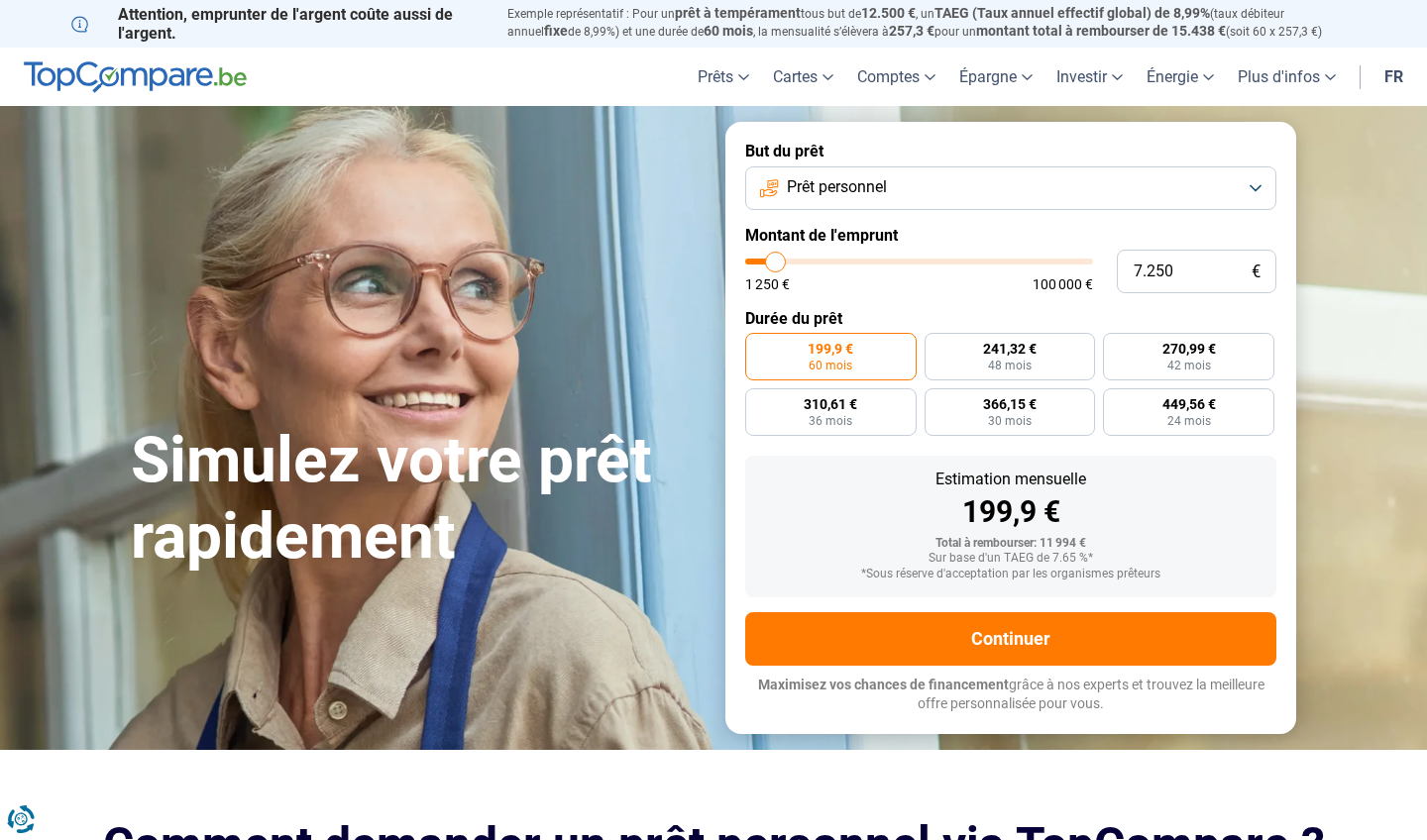 type on "7.500" 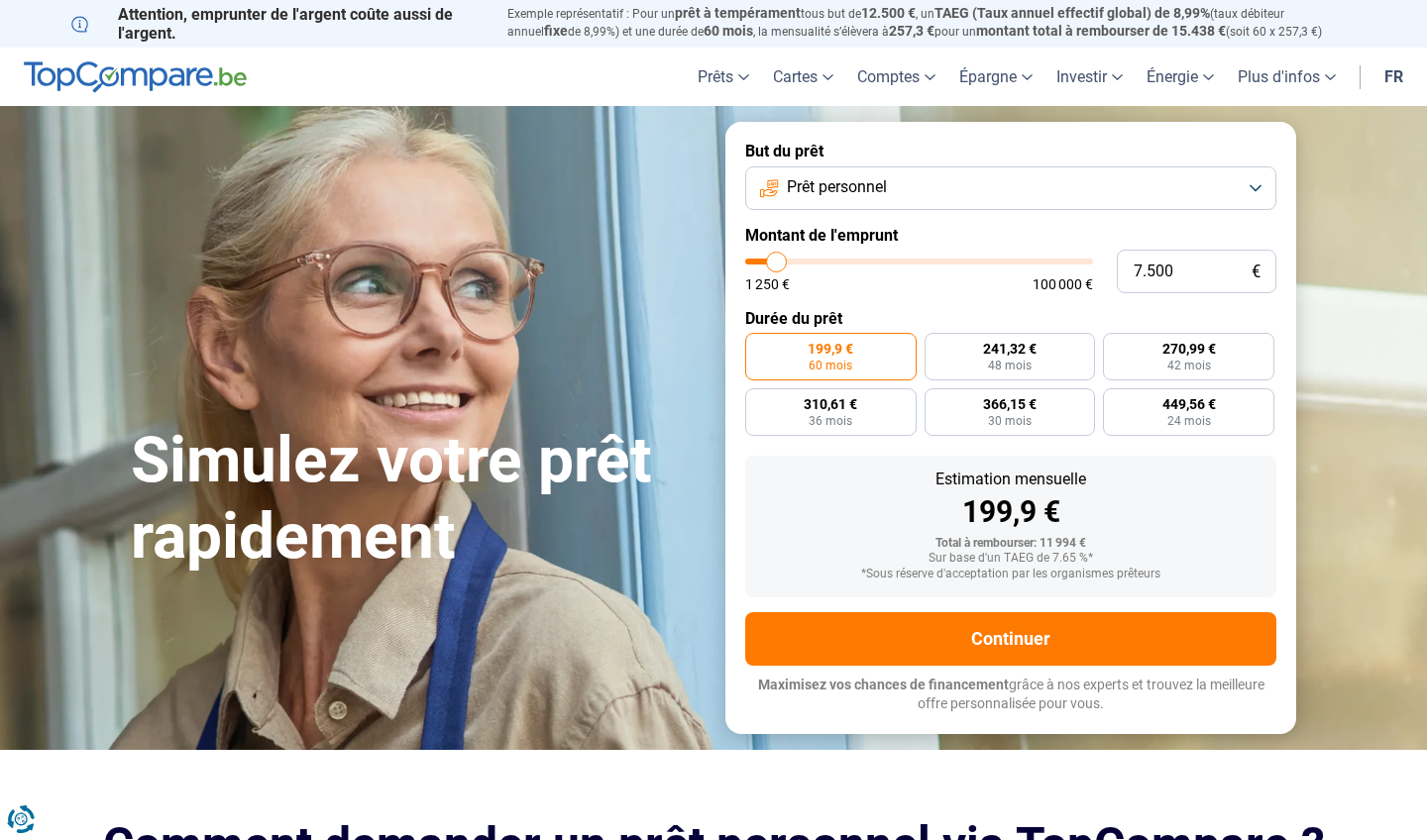 type on "7.750" 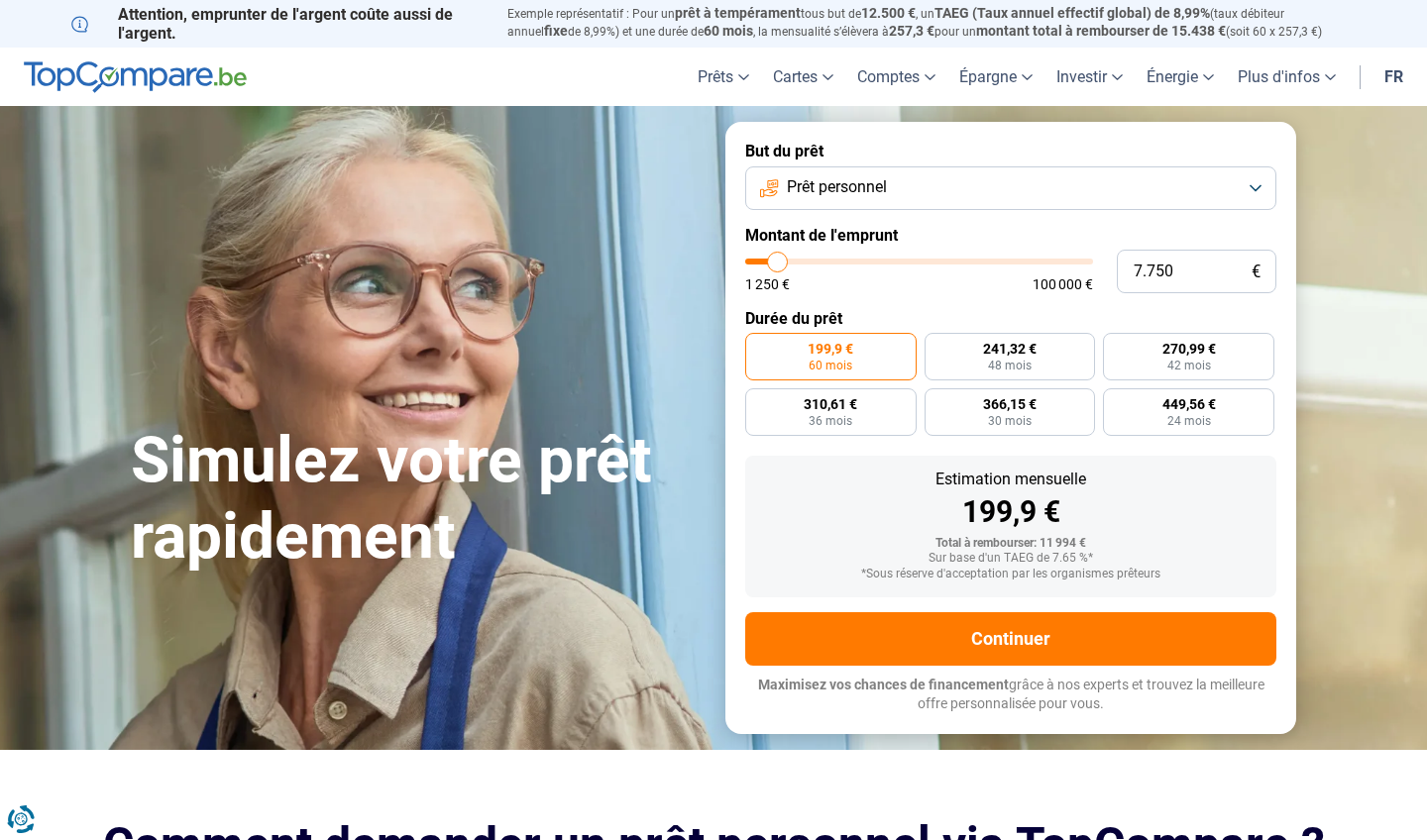type on "8.000" 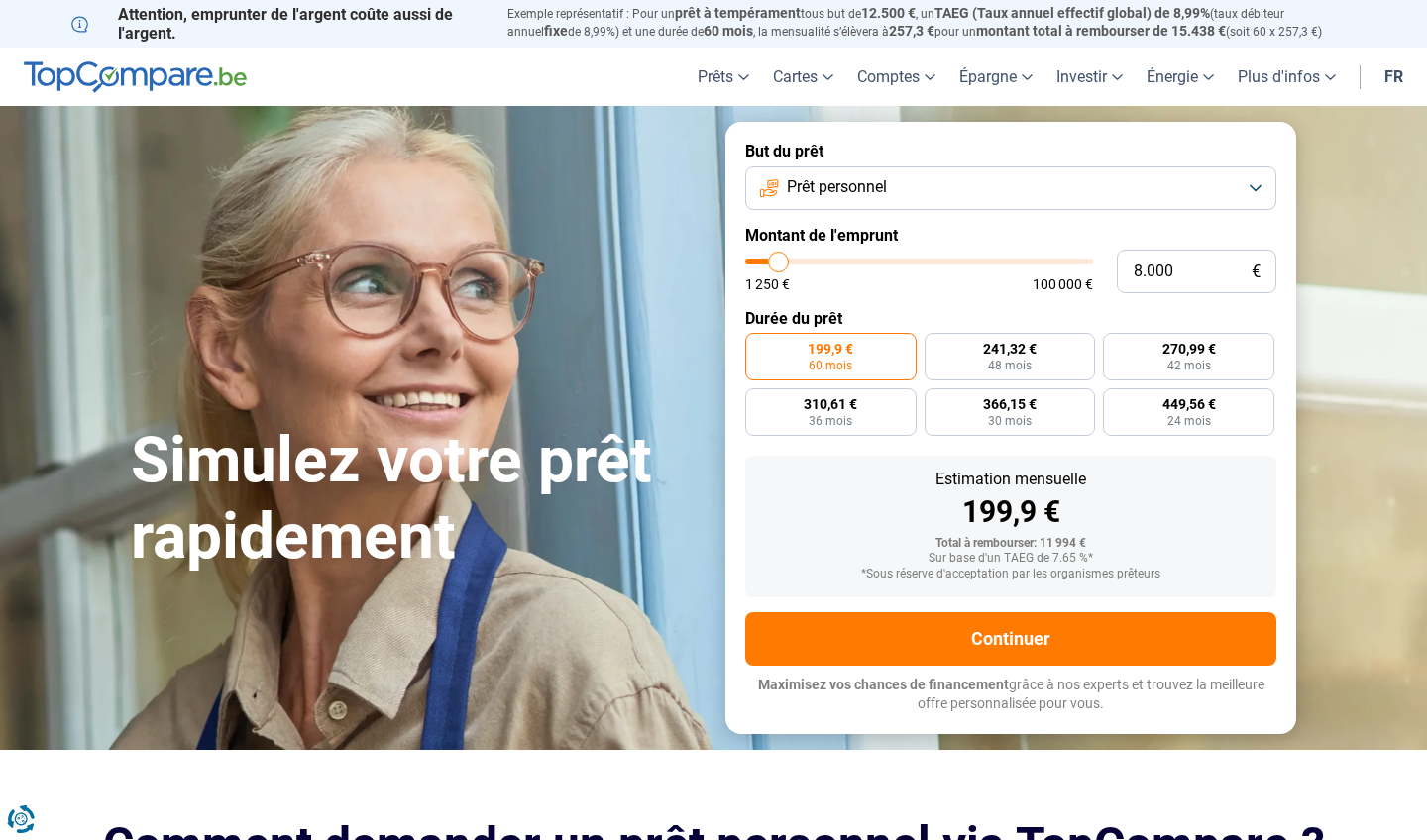 type on "8.250" 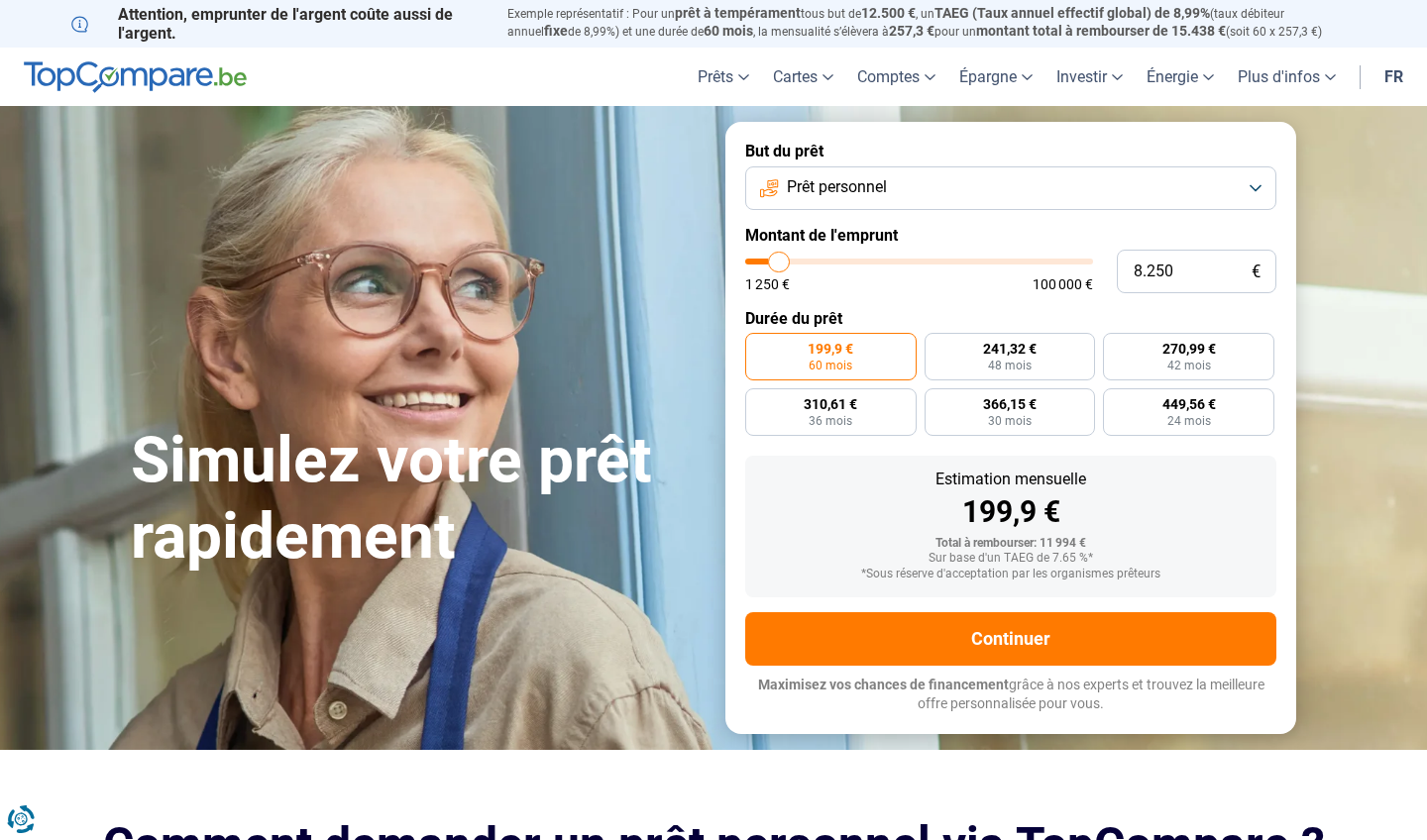 type on "8.750" 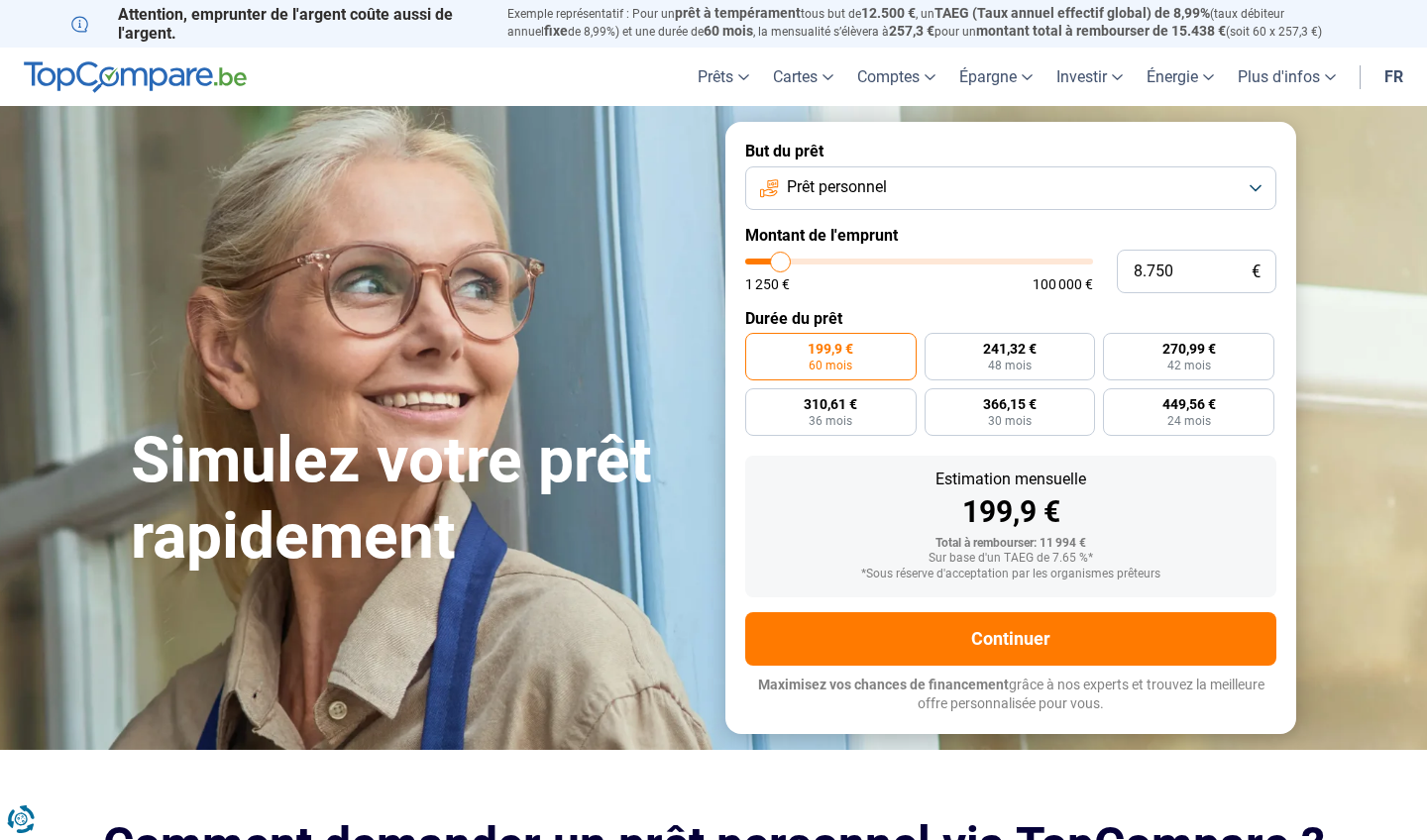 type on "8.250" 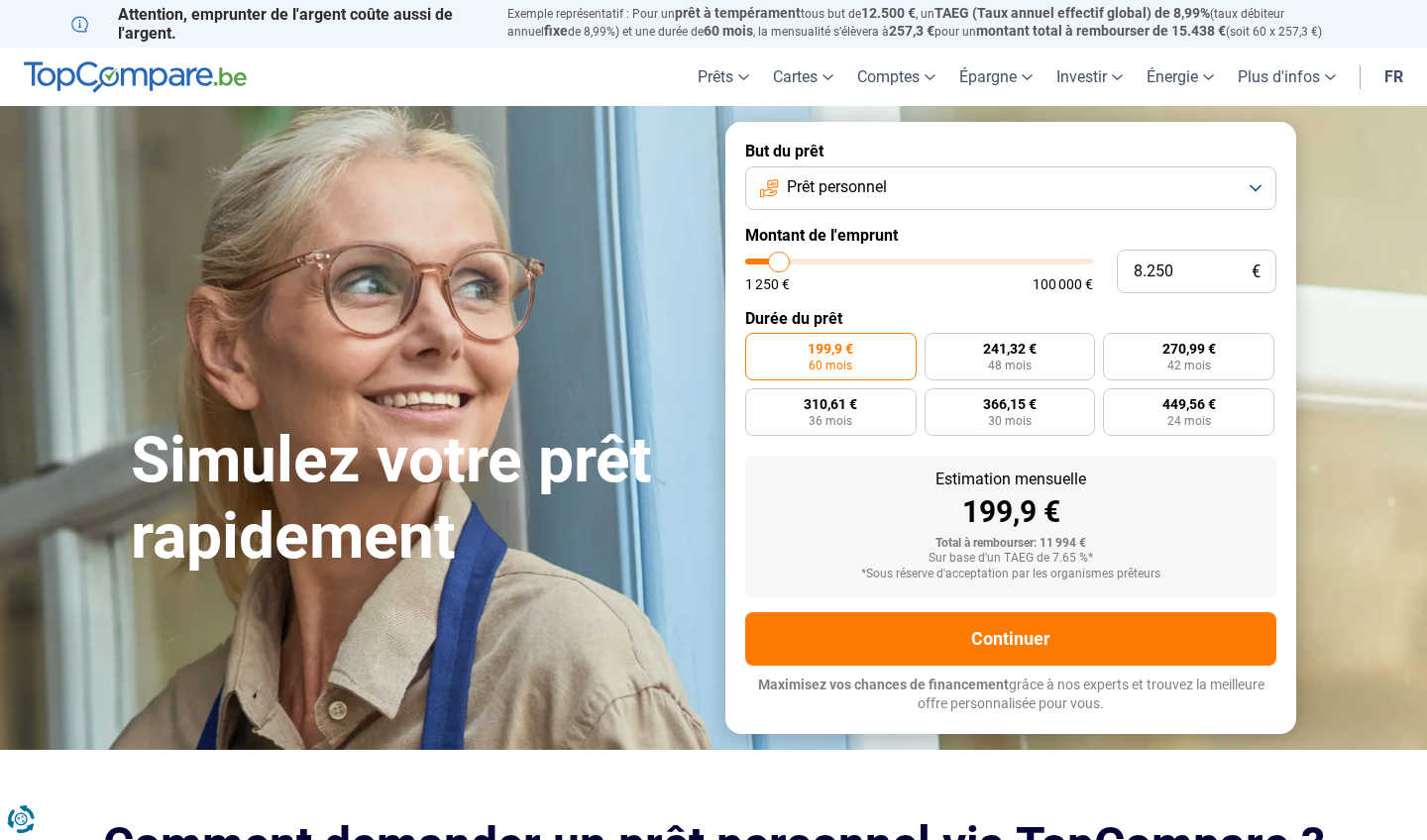 type on "8.000" 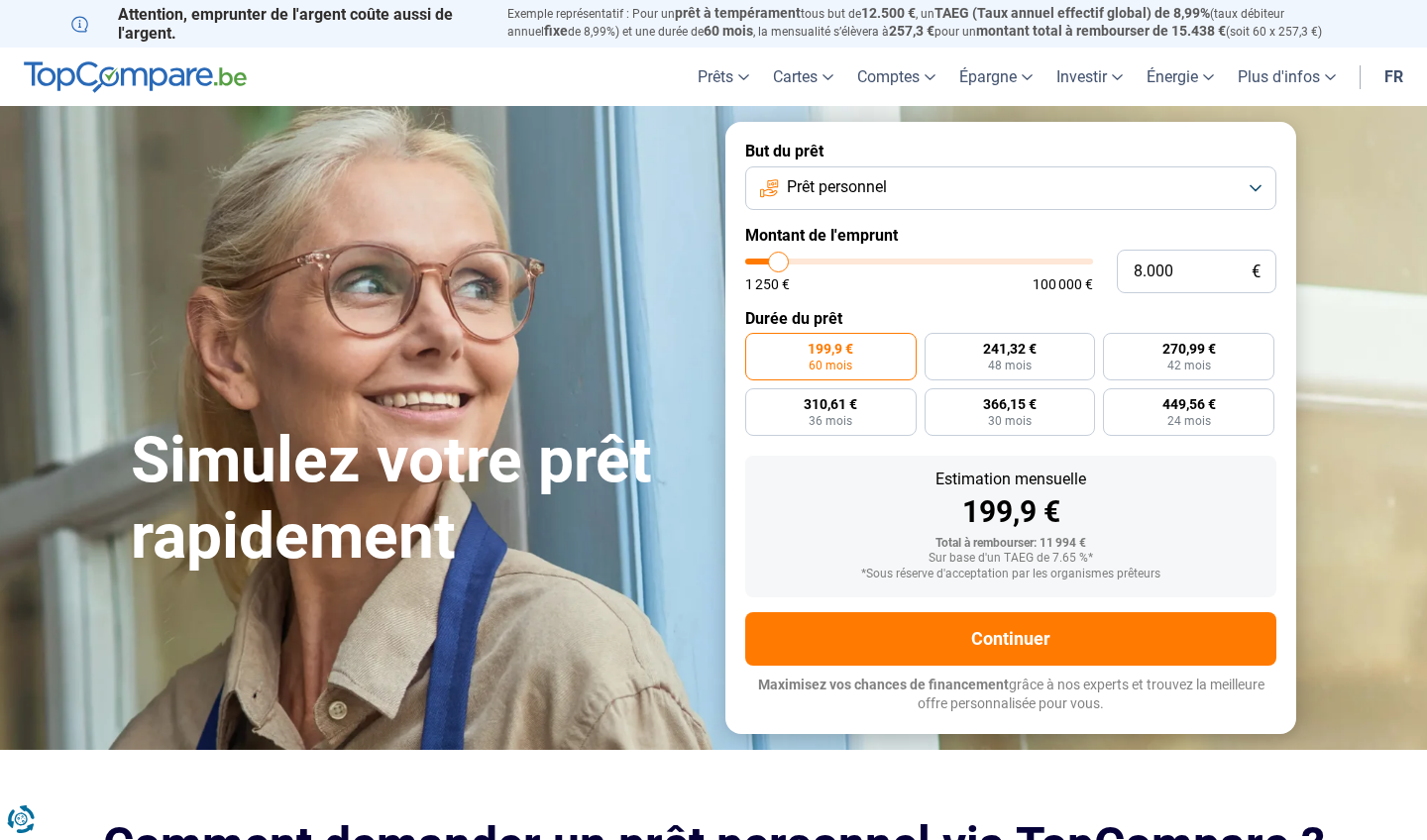 type on "8000" 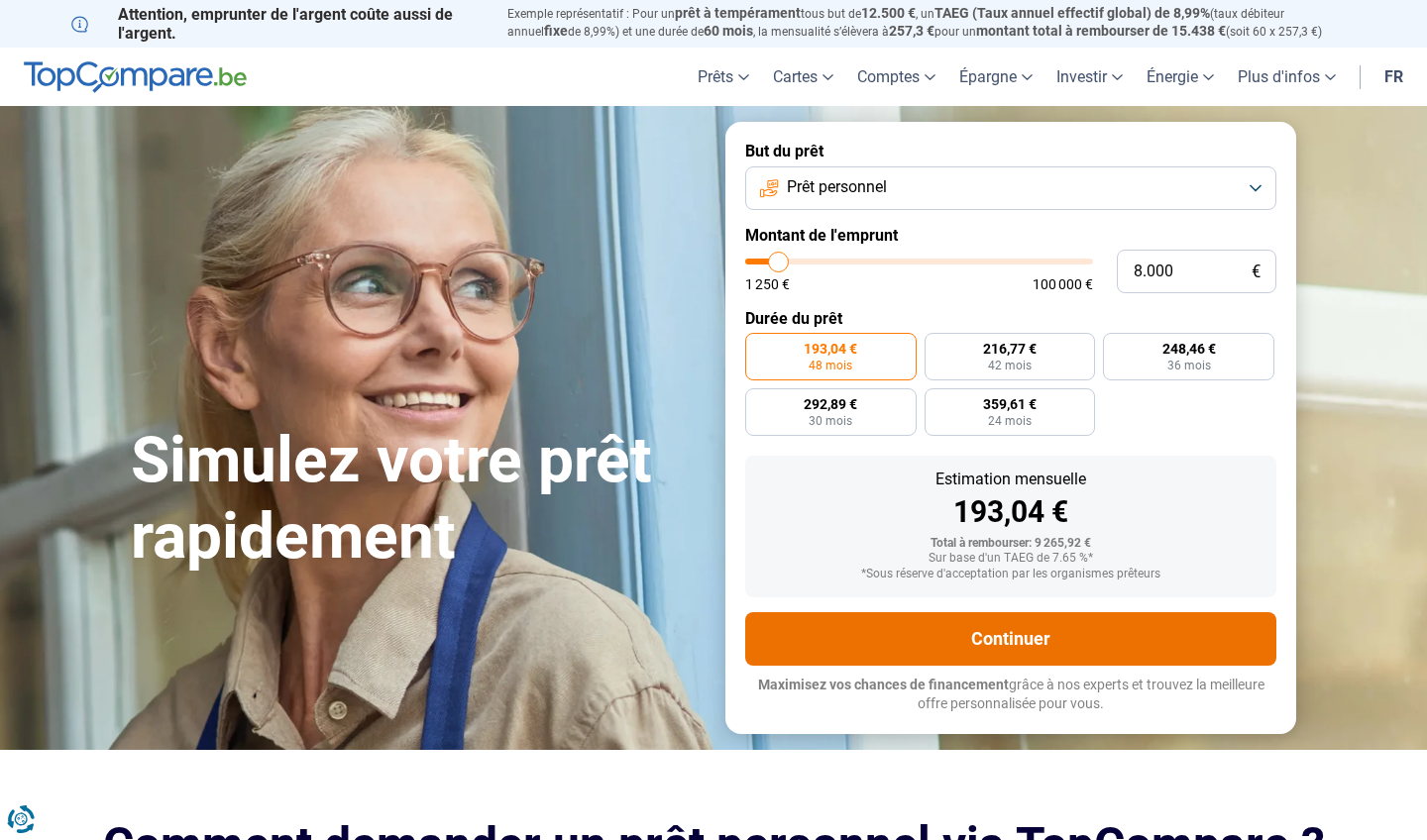 click on "Continuer" at bounding box center (1011, 639) 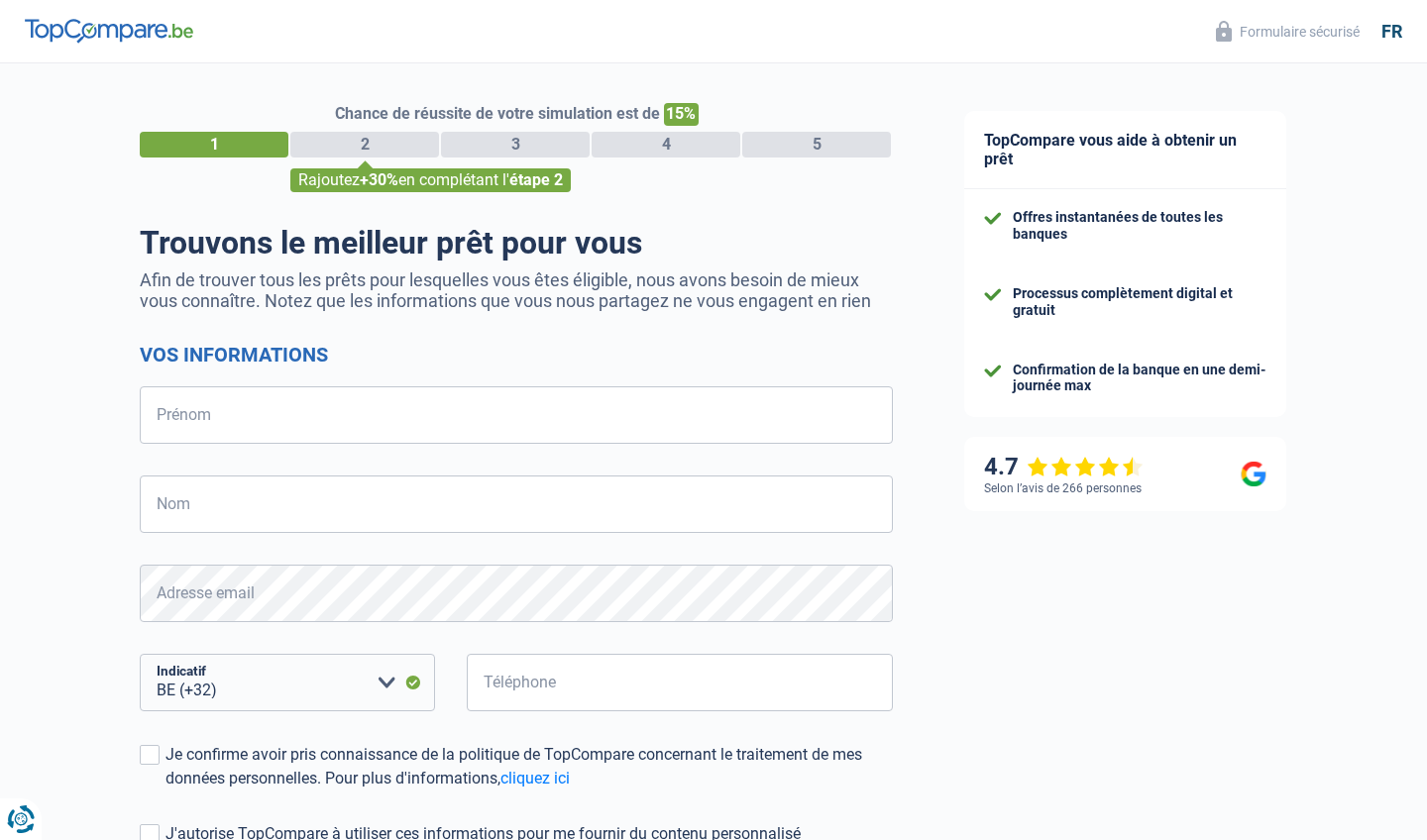 select on "32" 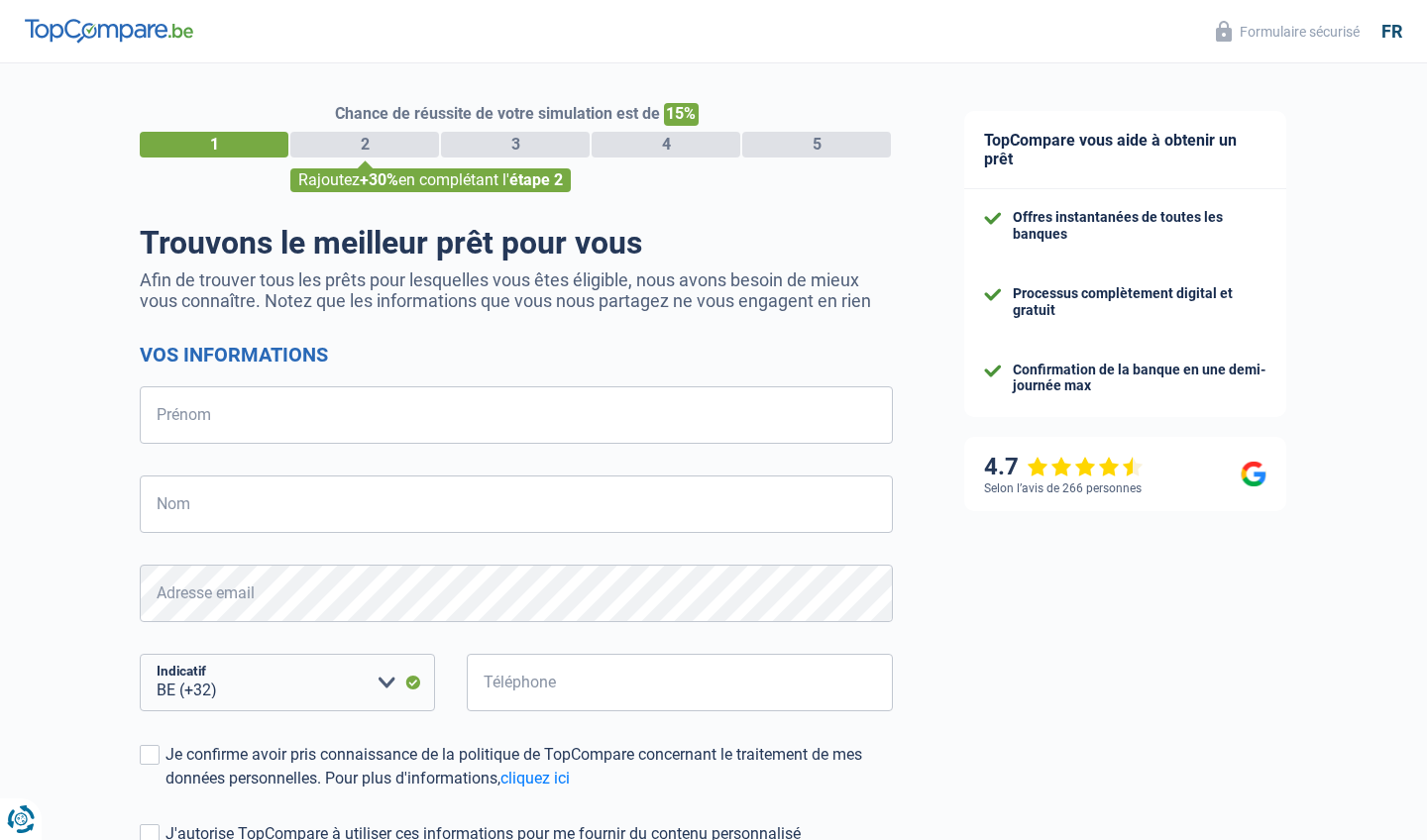 scroll, scrollTop: 0, scrollLeft: 0, axis: both 